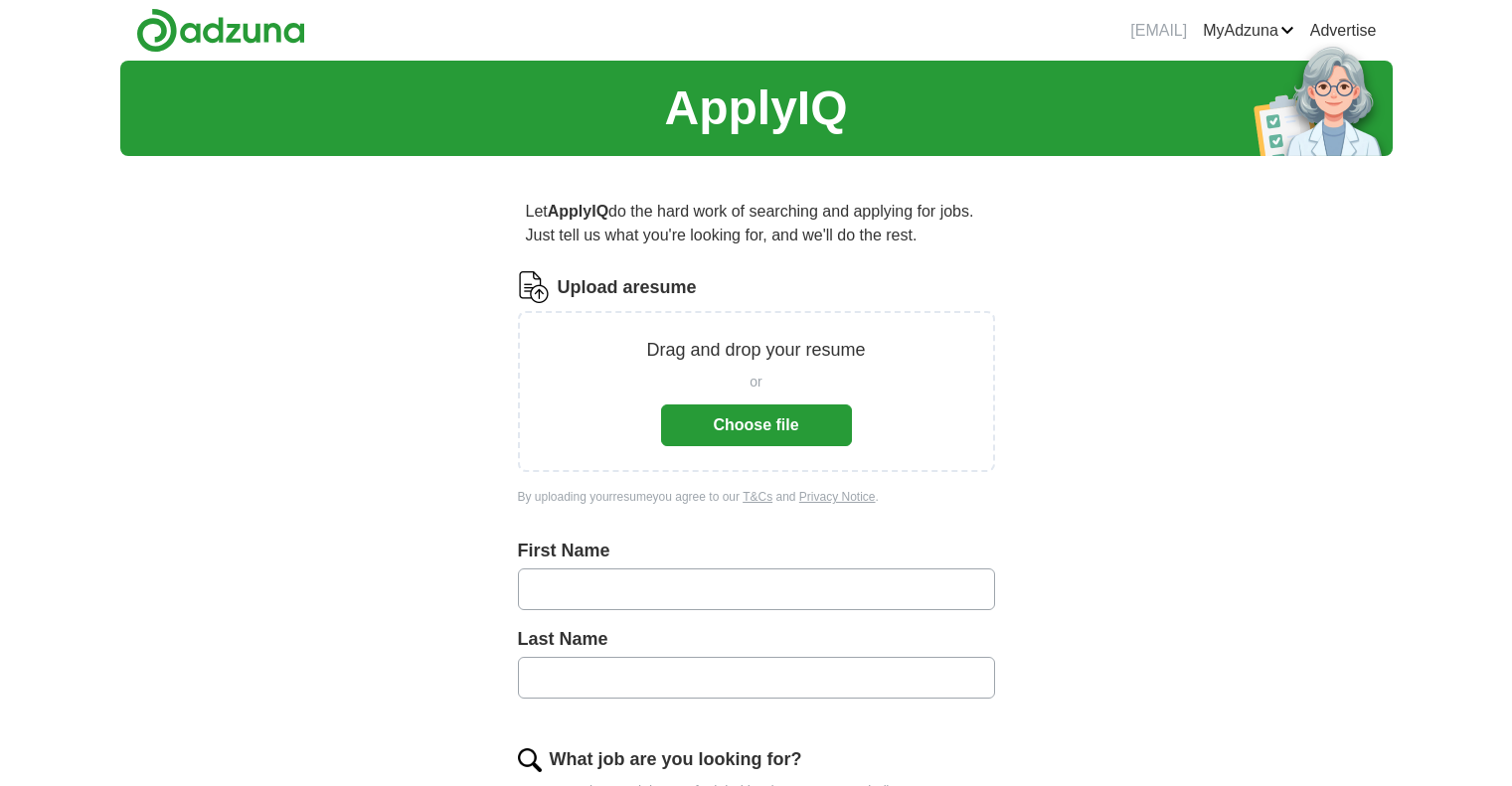scroll, scrollTop: 0, scrollLeft: 0, axis: both 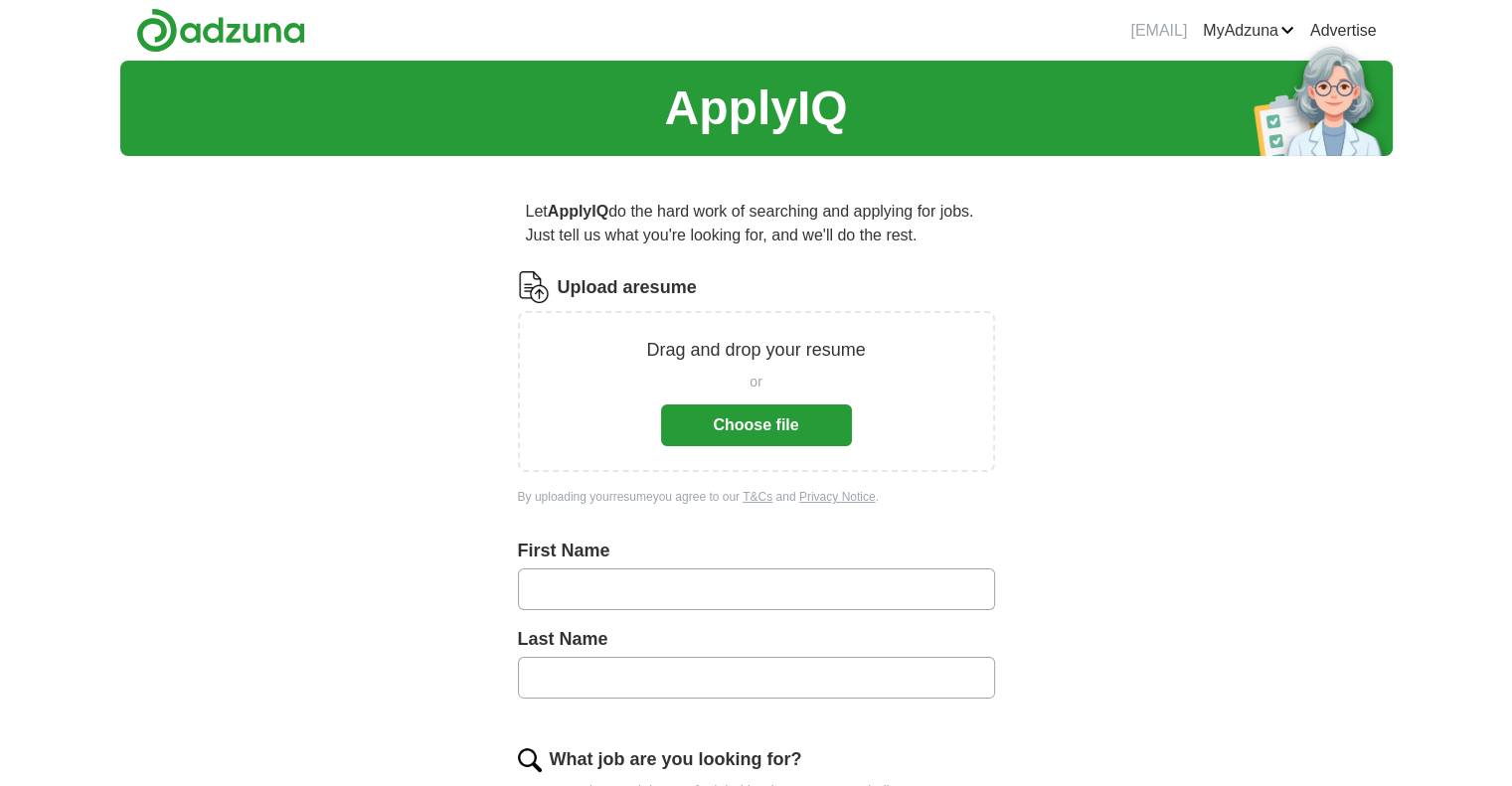 click on "Choose file" at bounding box center [756, 425] 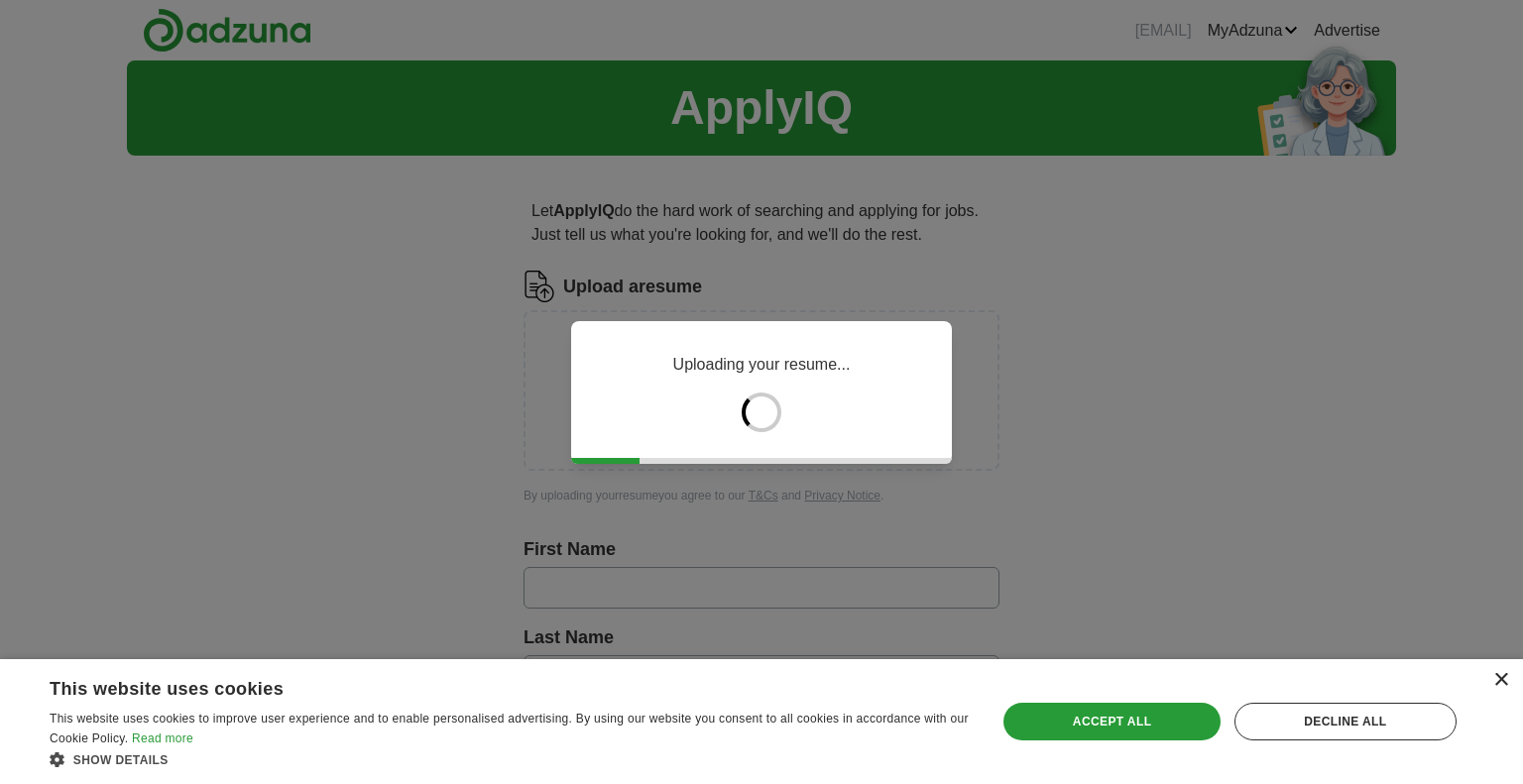 click on "×" at bounding box center [1500, 680] 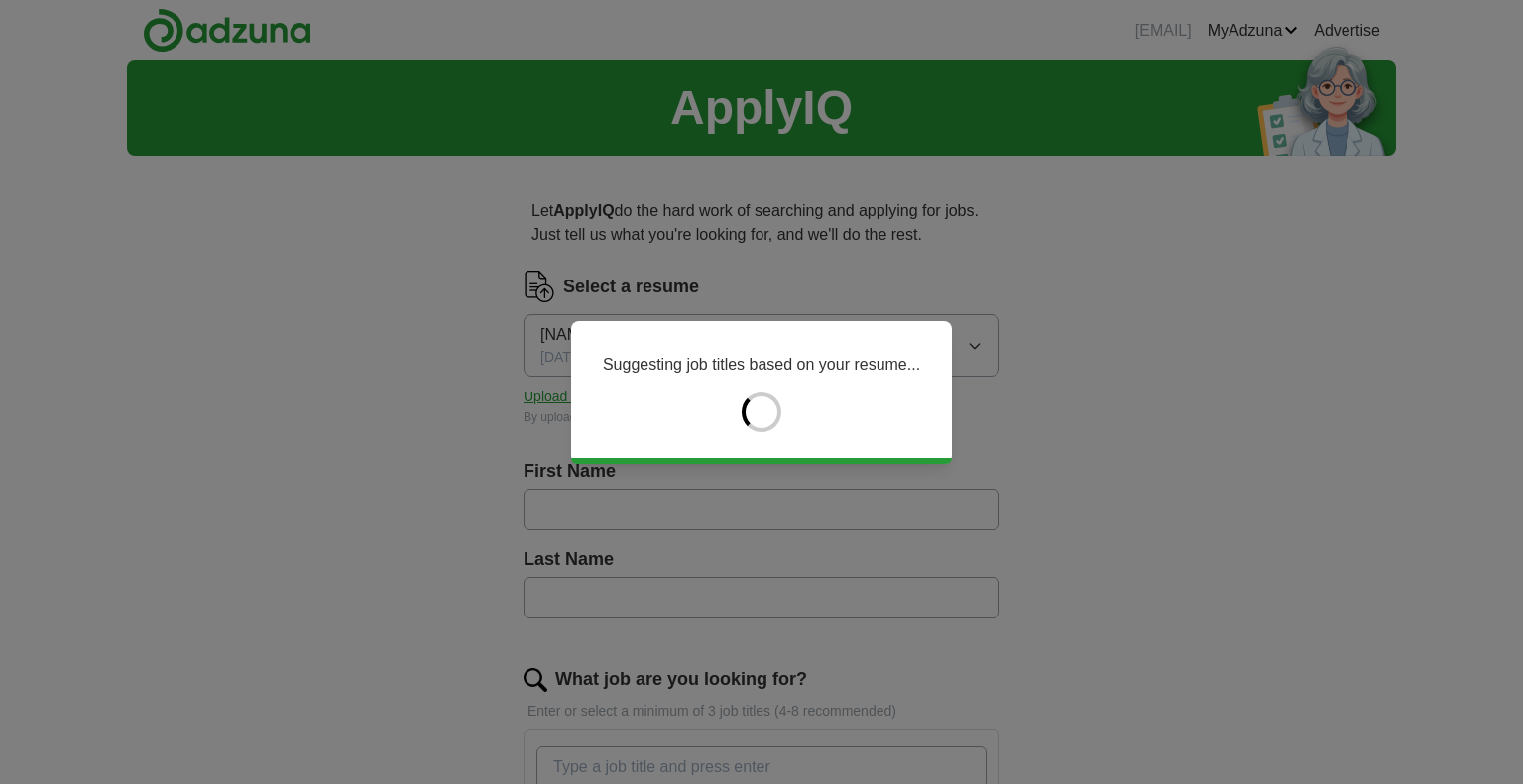 type on "*******" 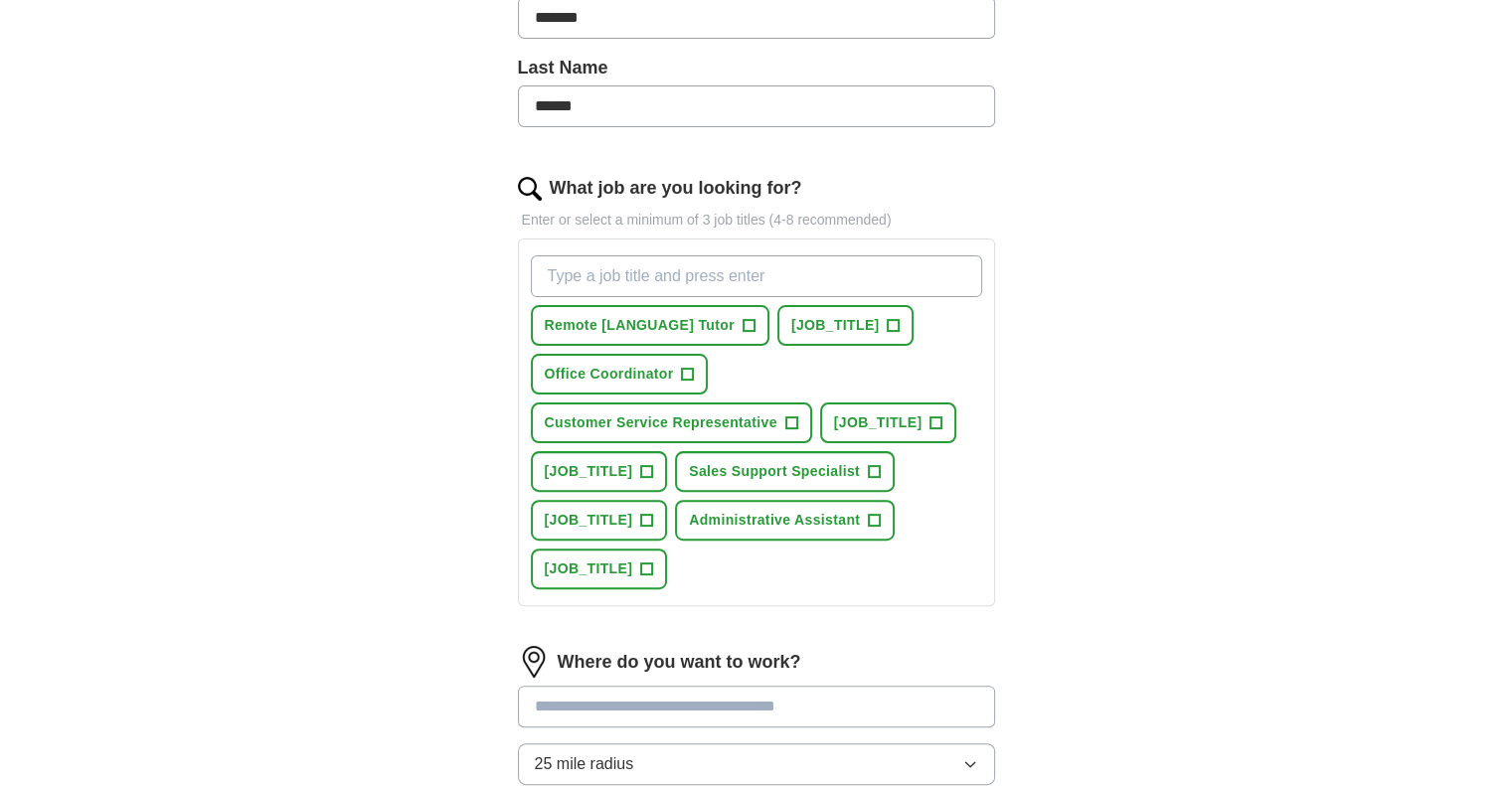 scroll, scrollTop: 497, scrollLeft: 0, axis: vertical 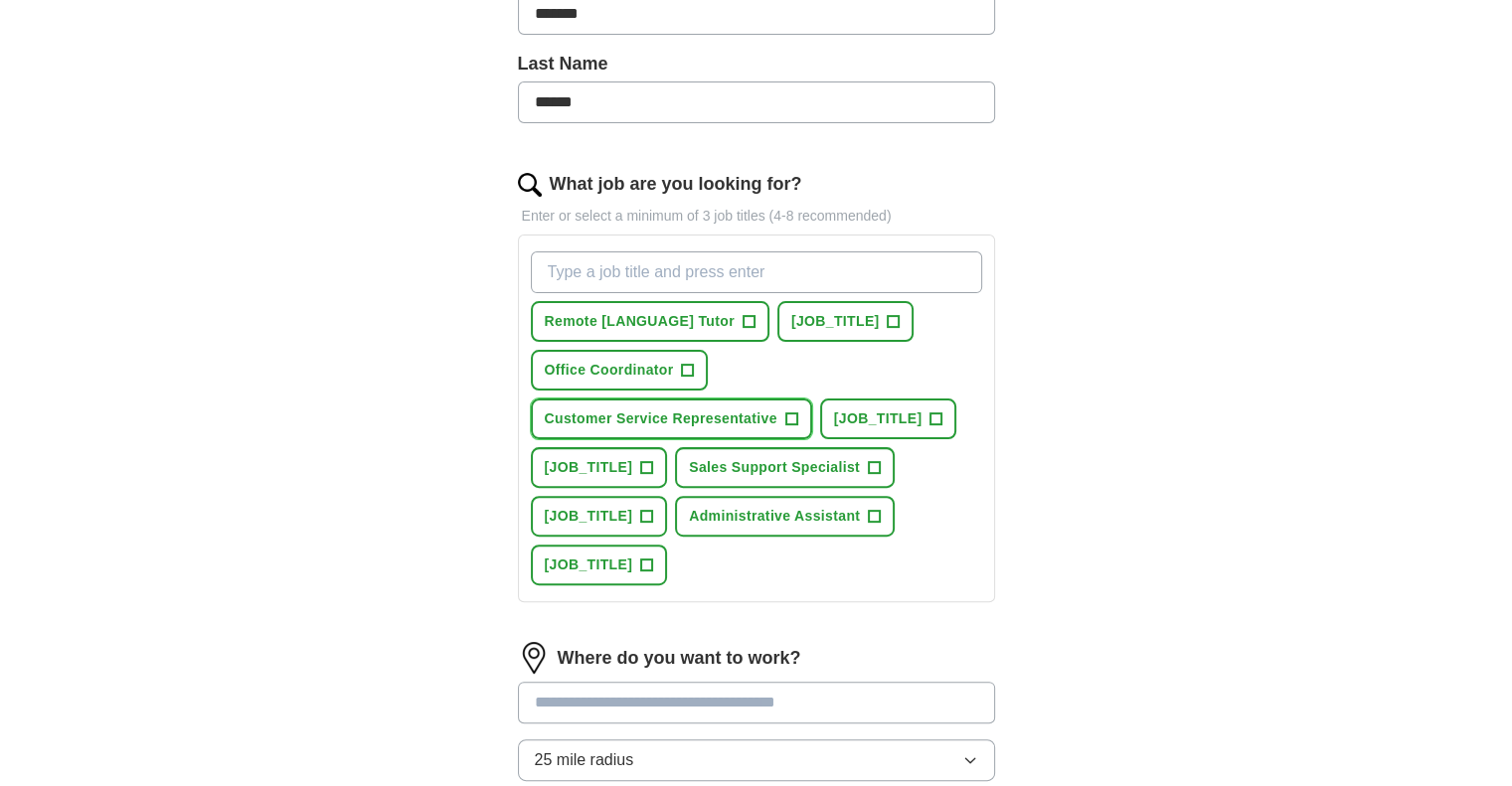 click on "Customer Service Representative" at bounding box center [661, 418] 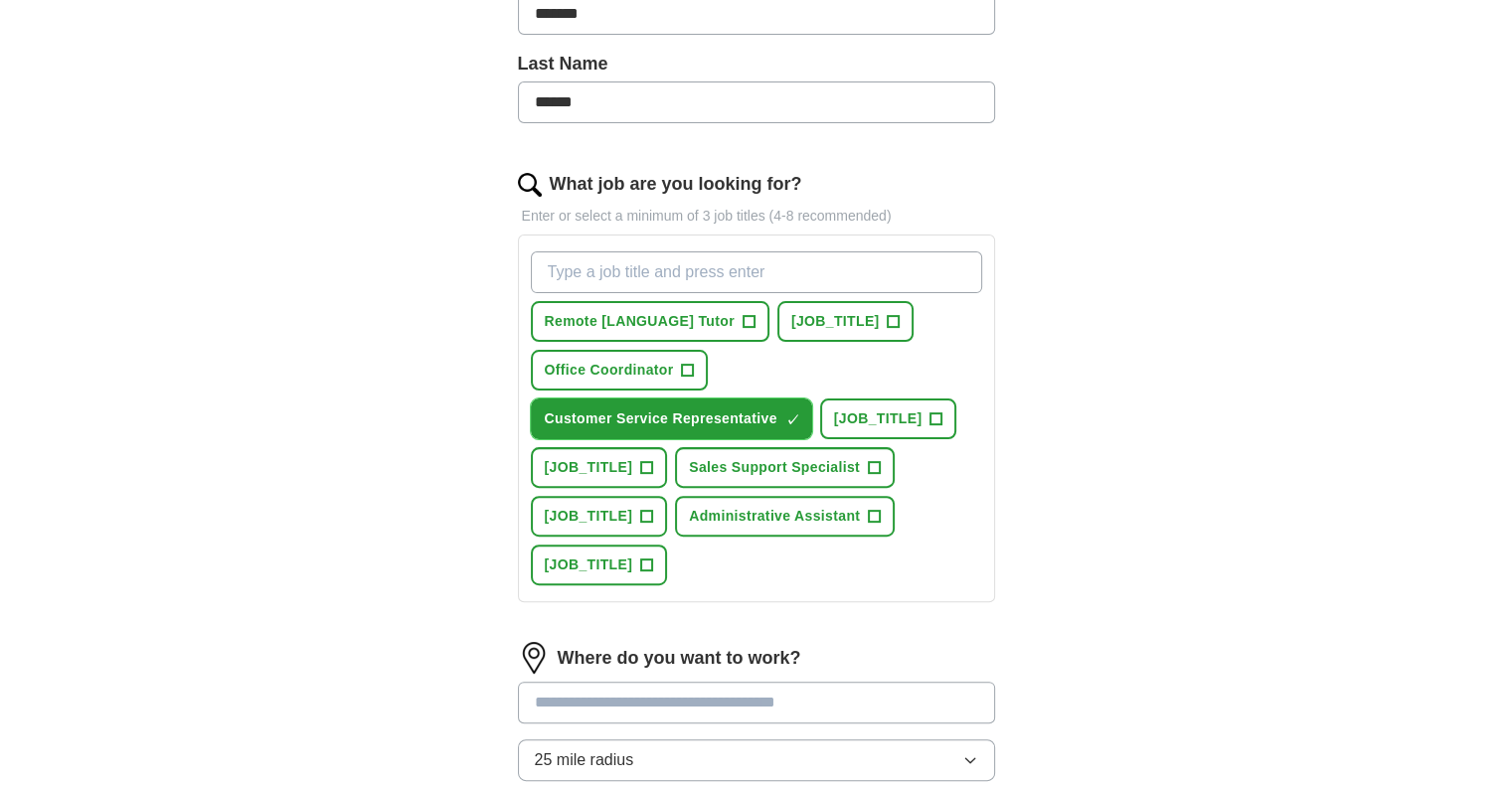 click on "Customer Service Representative" at bounding box center [661, 418] 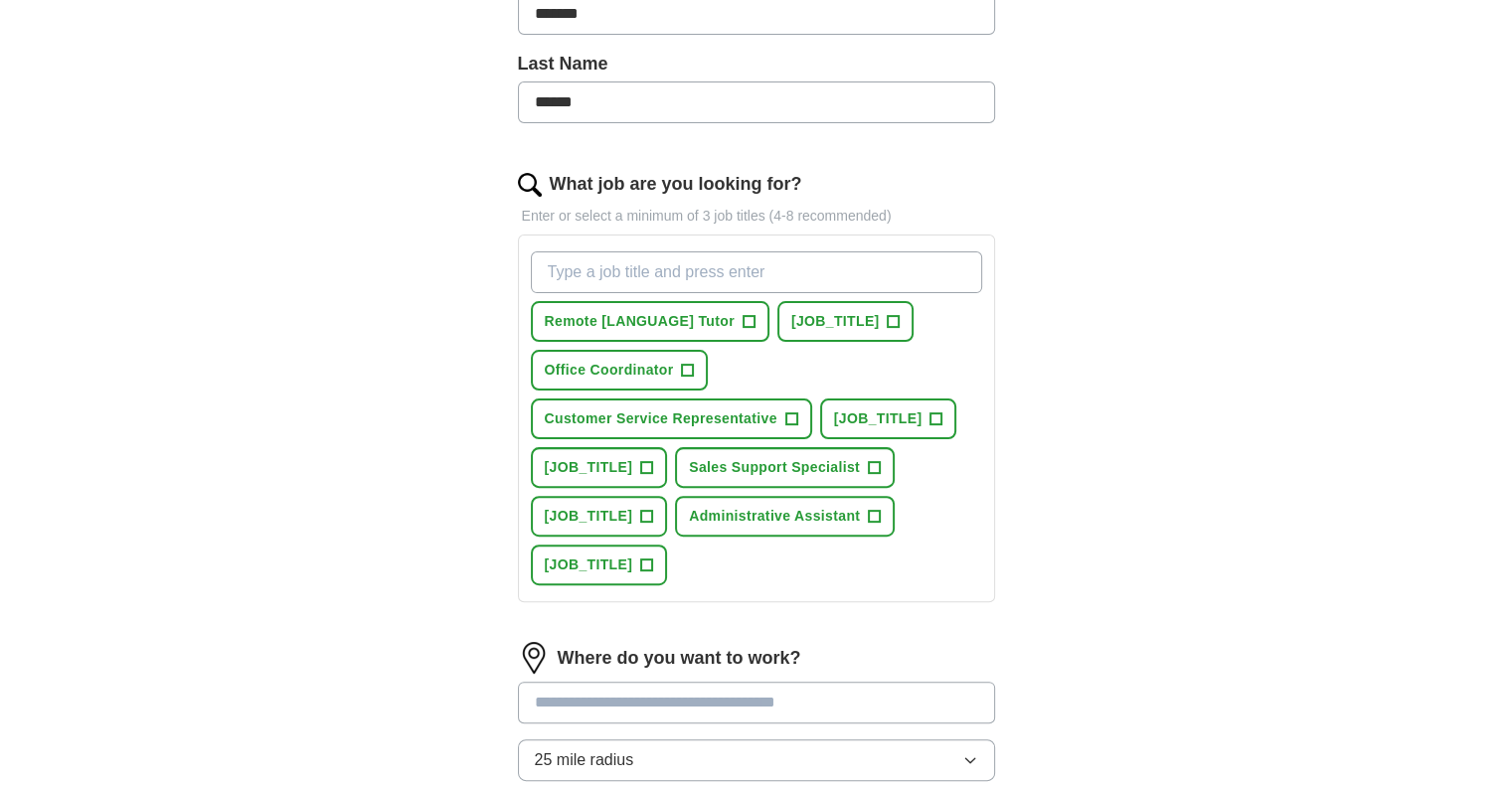 click on "What job are you looking for?" at bounding box center [756, 272] 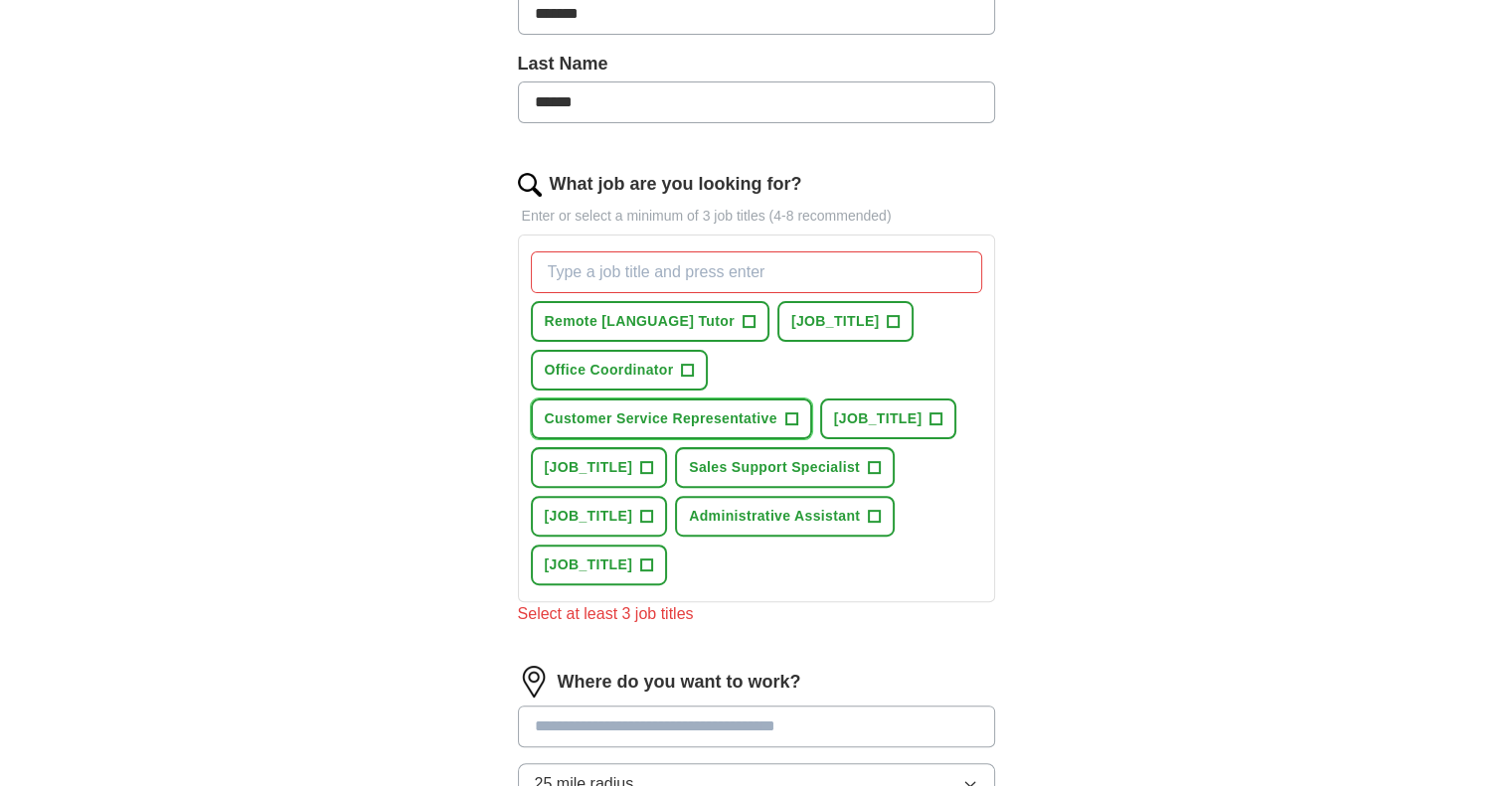 click on "+" at bounding box center (791, 419) 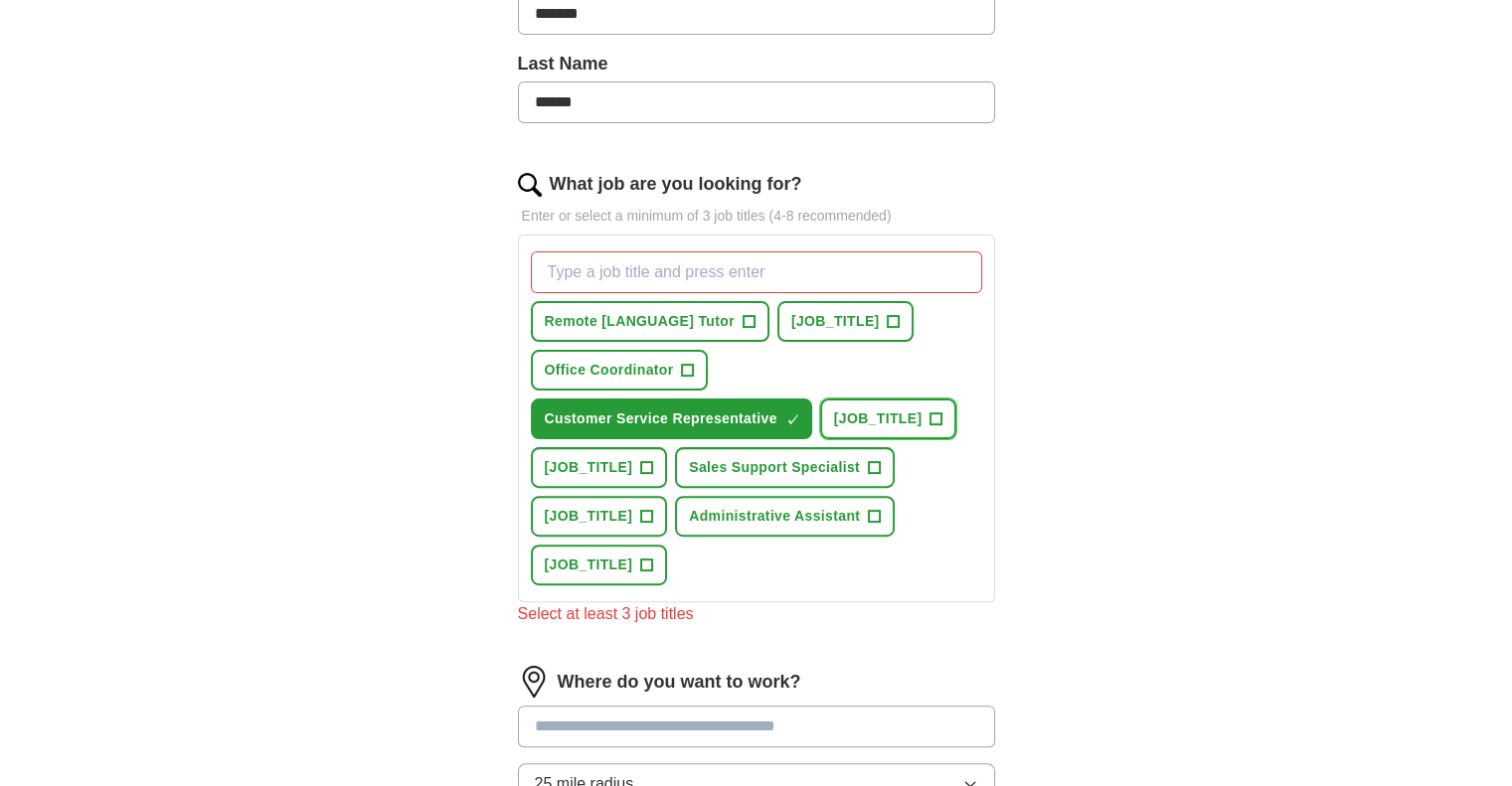 click on "+" at bounding box center (936, 419) 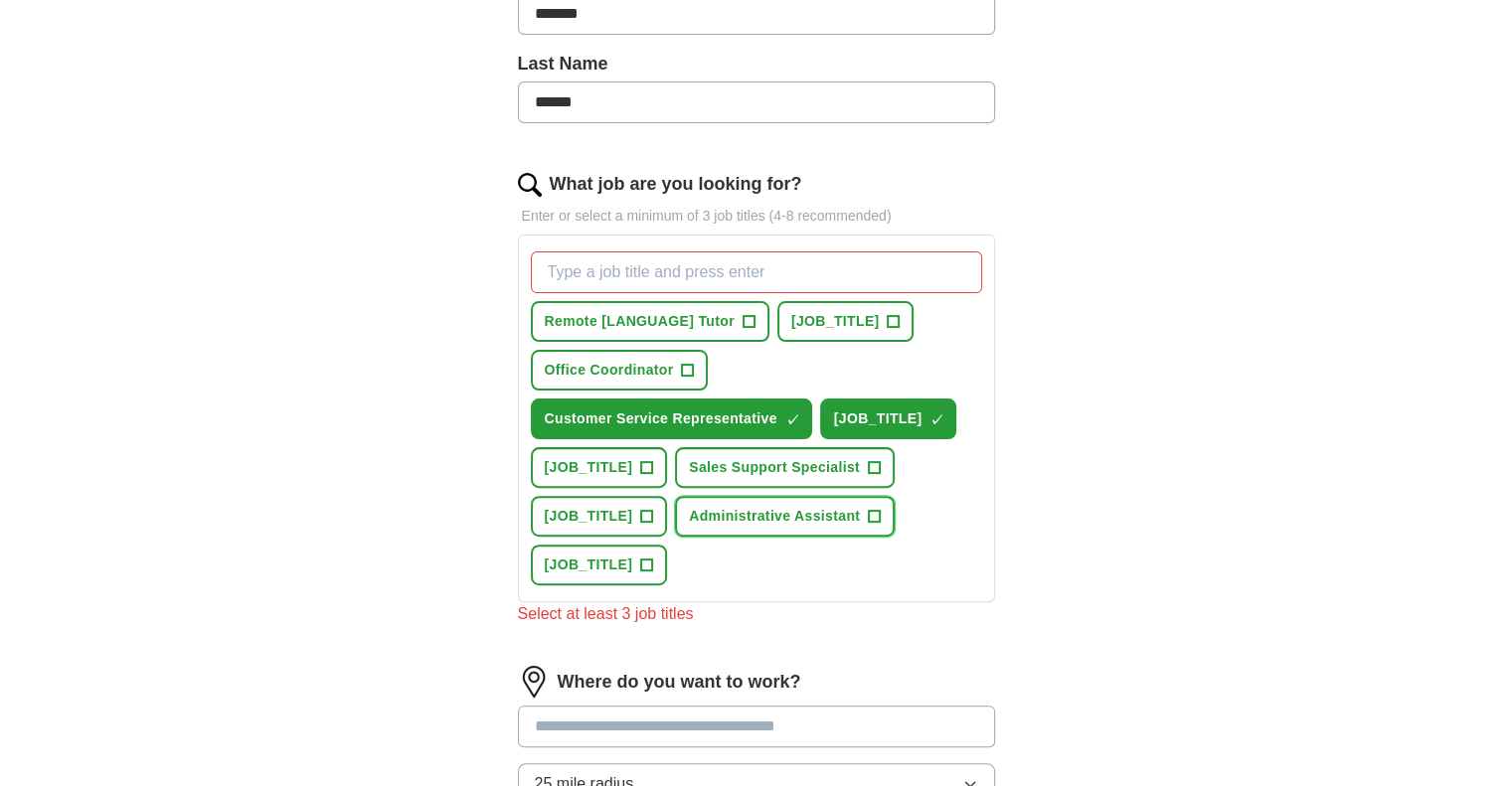click on "+" at bounding box center [875, 517] 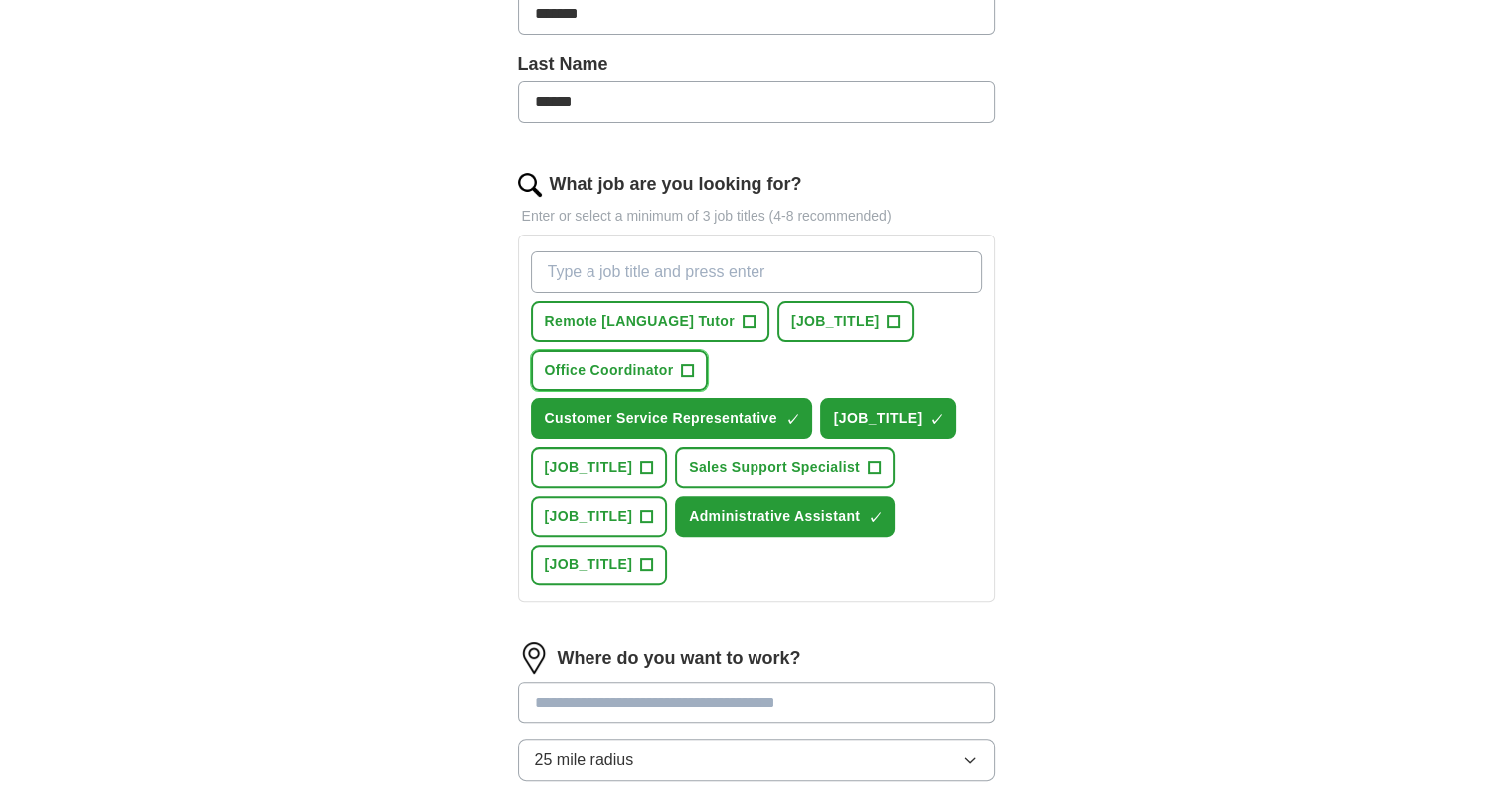 click on "+" at bounding box center (688, 371) 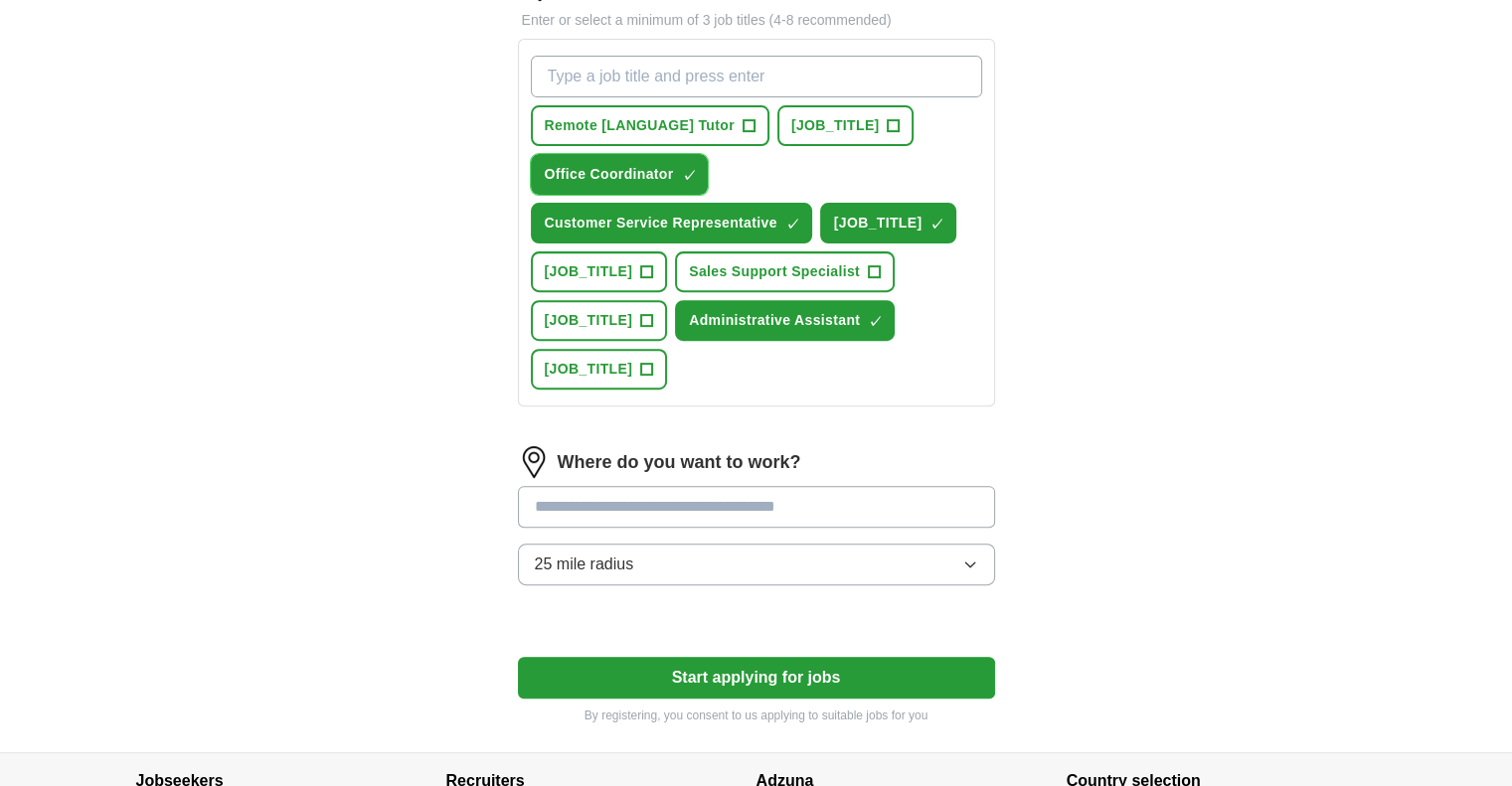 scroll, scrollTop: 696, scrollLeft: 0, axis: vertical 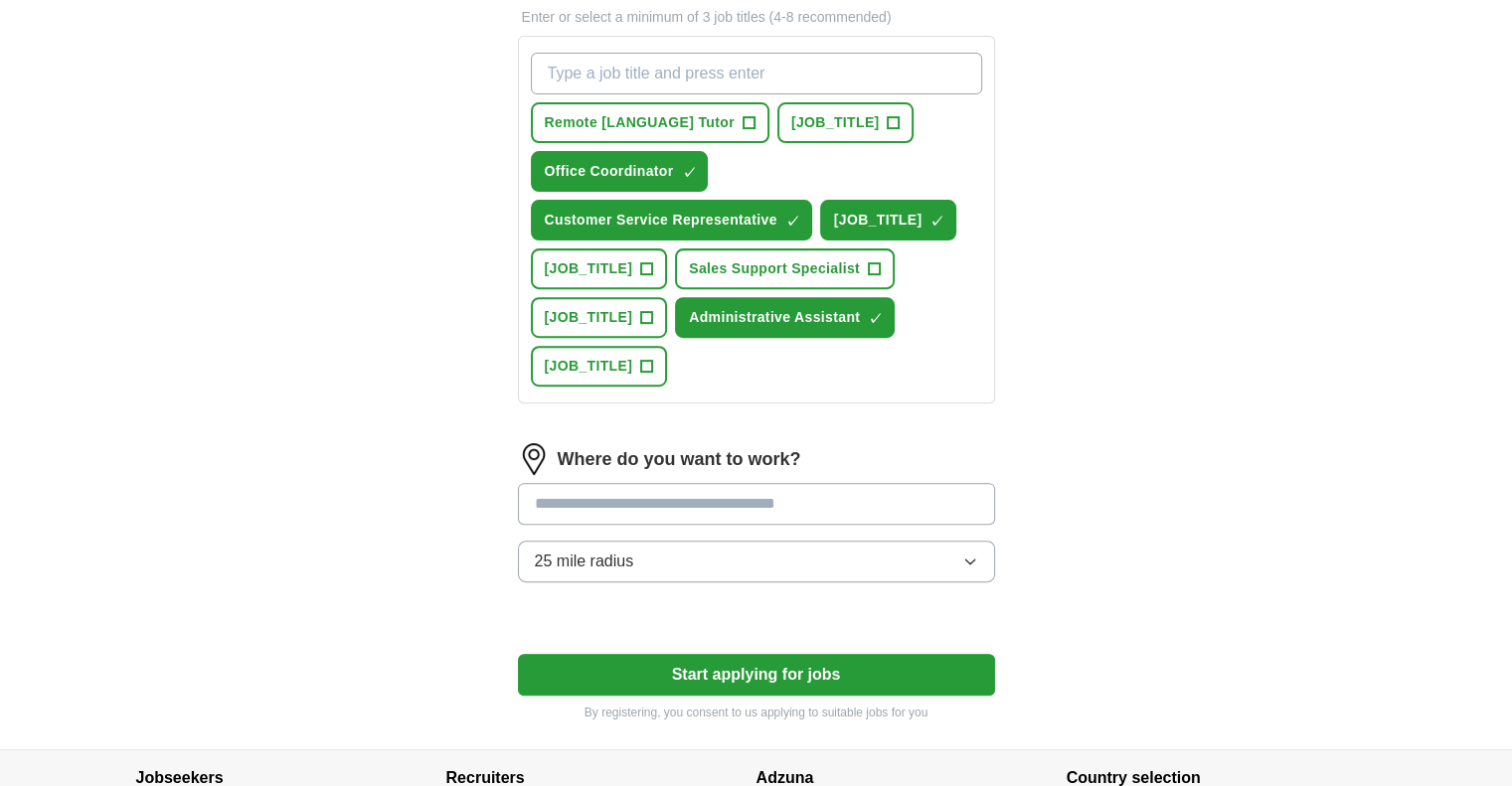 click at bounding box center (756, 504) 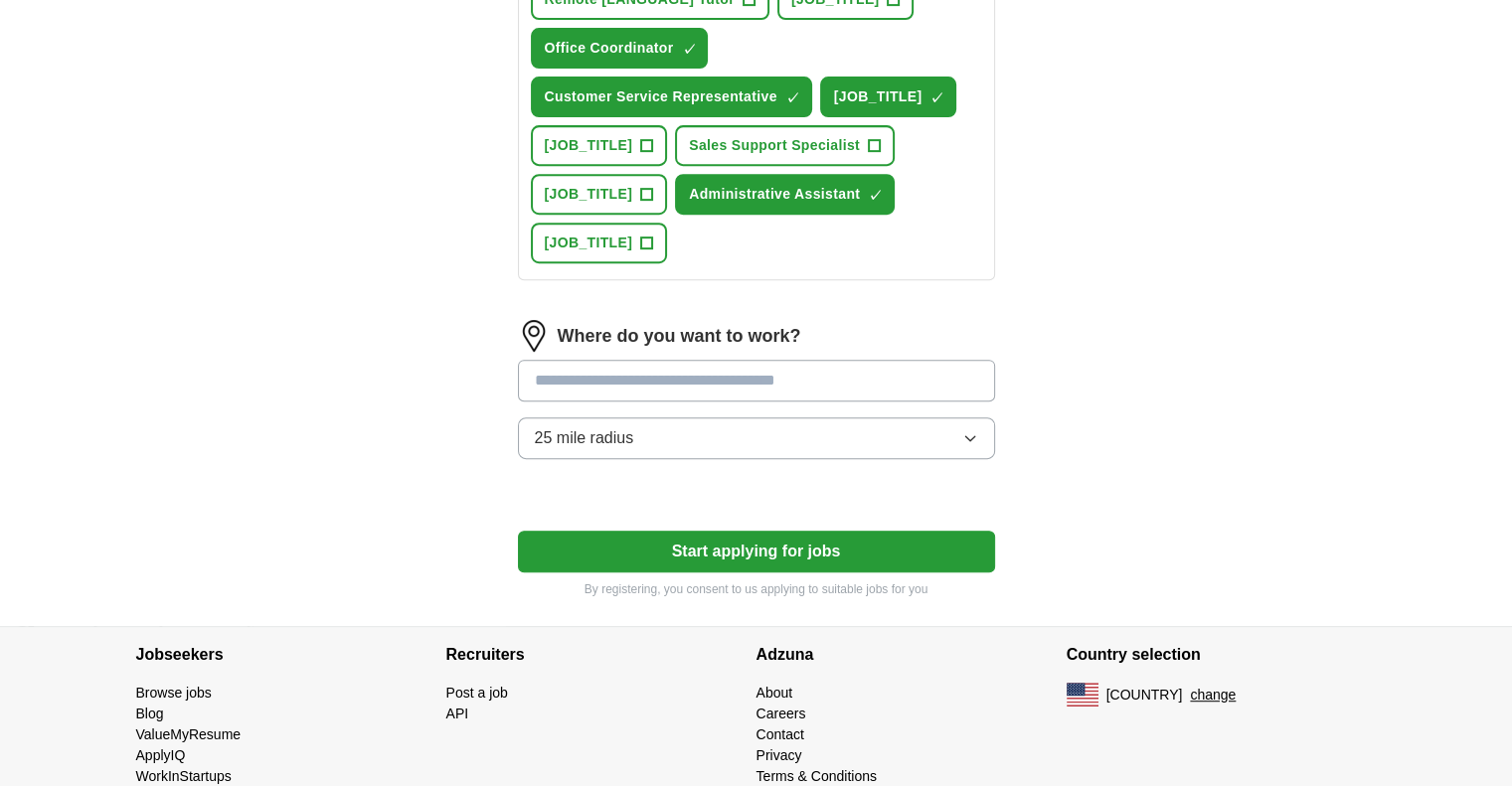 scroll, scrollTop: 894, scrollLeft: 0, axis: vertical 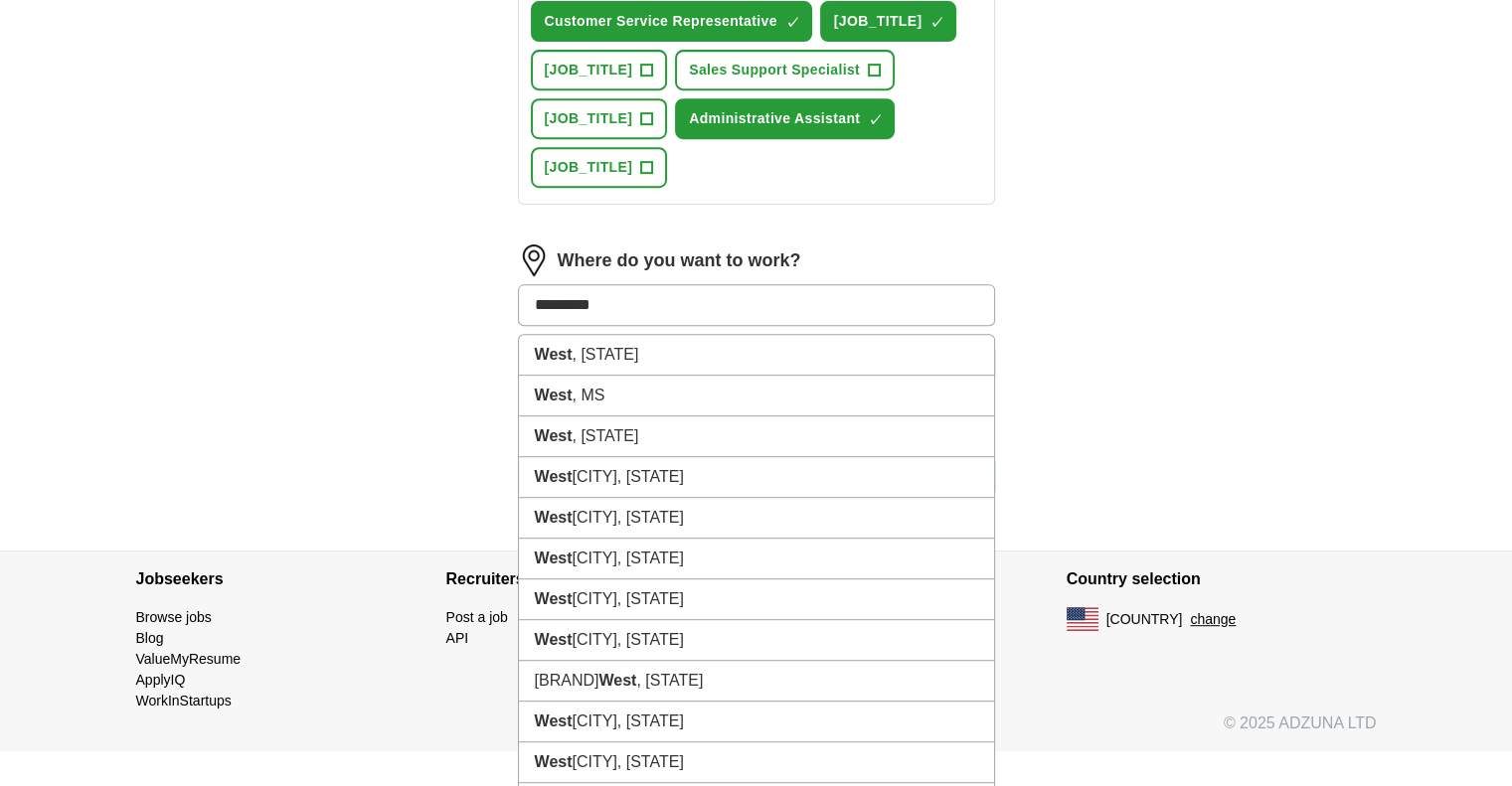 type on "**********" 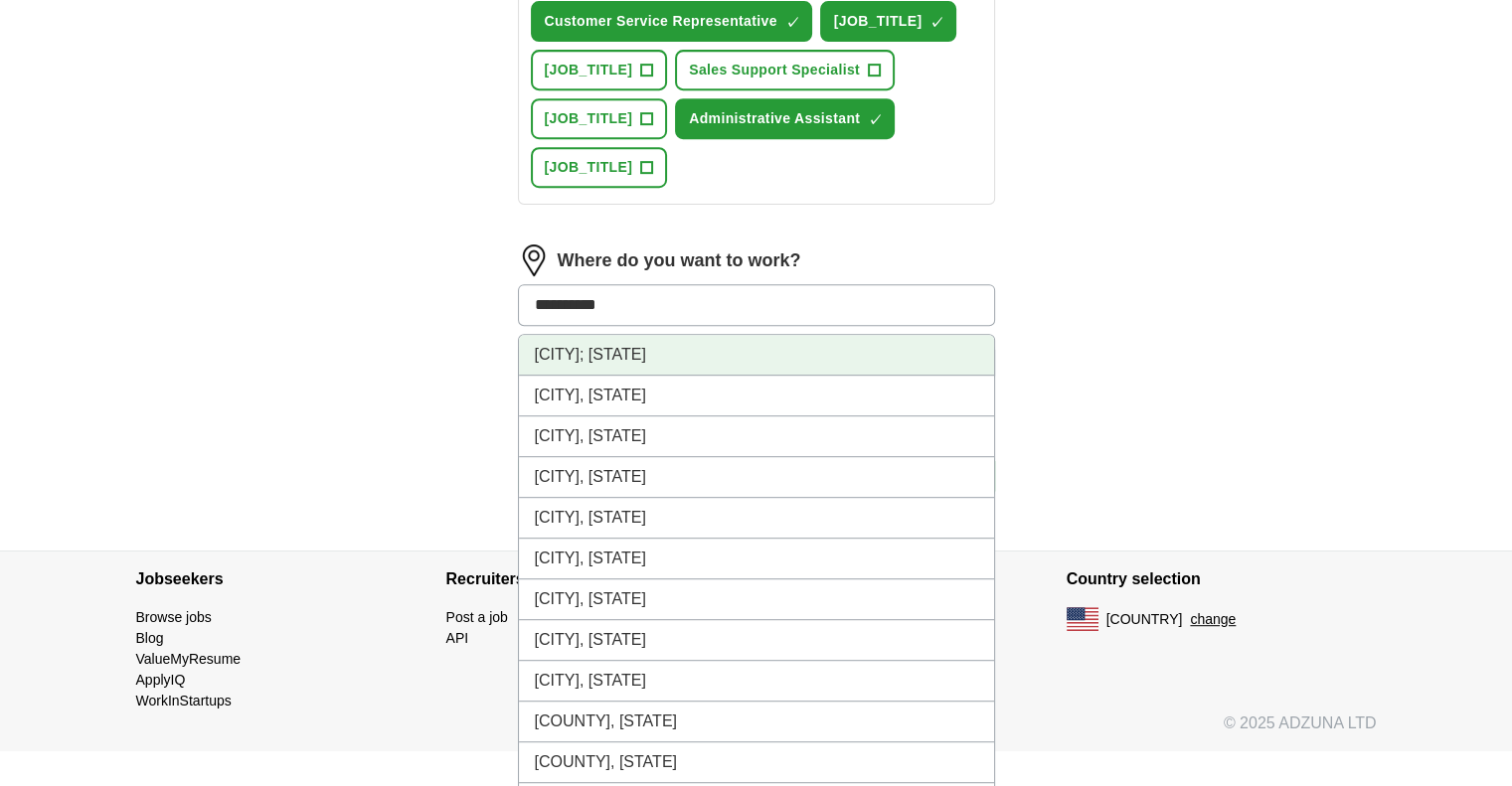 click on "[CITY]; [STATE]" at bounding box center [756, 355] 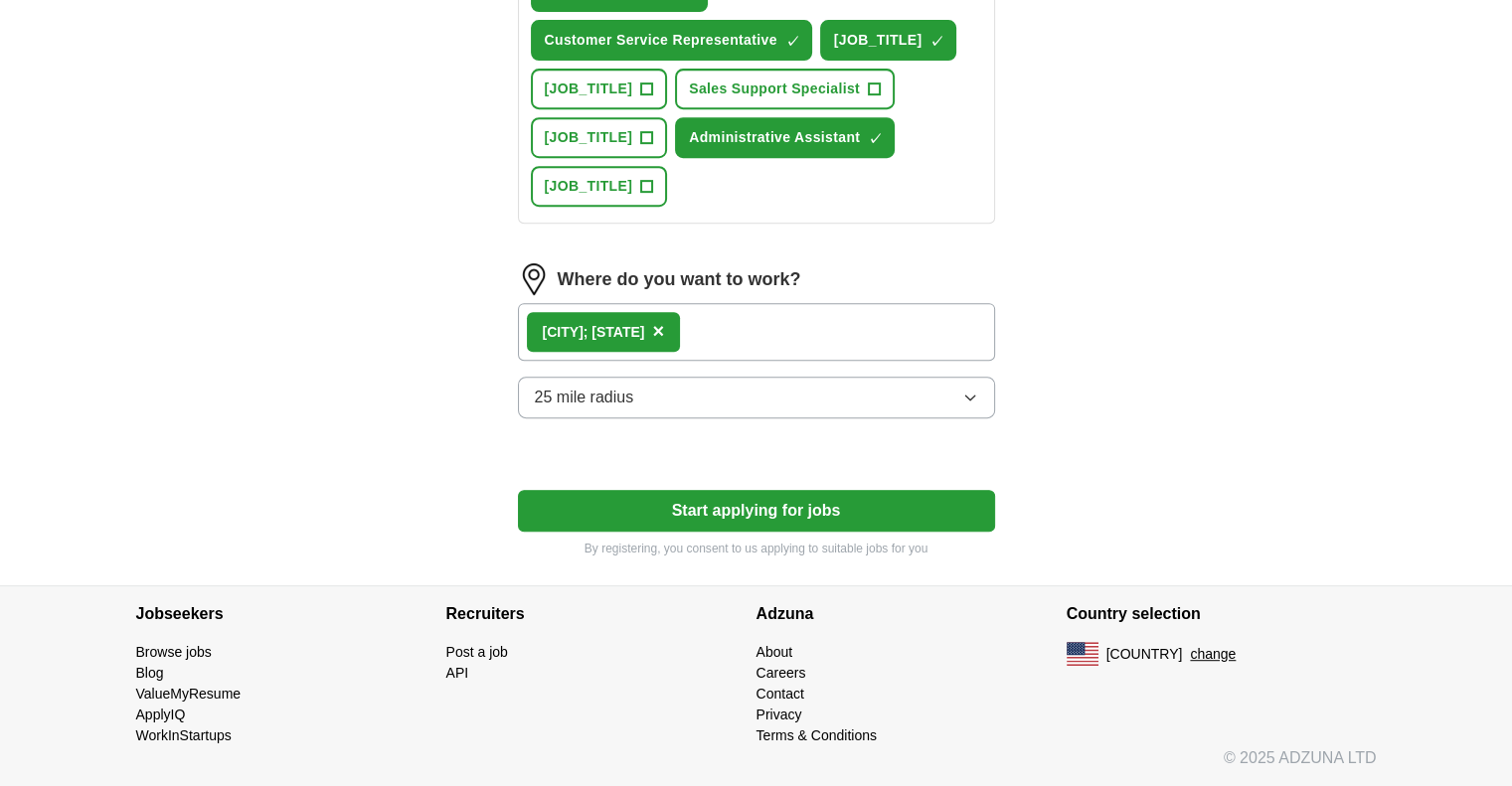 click on "25 mile radius" at bounding box center (756, 397) 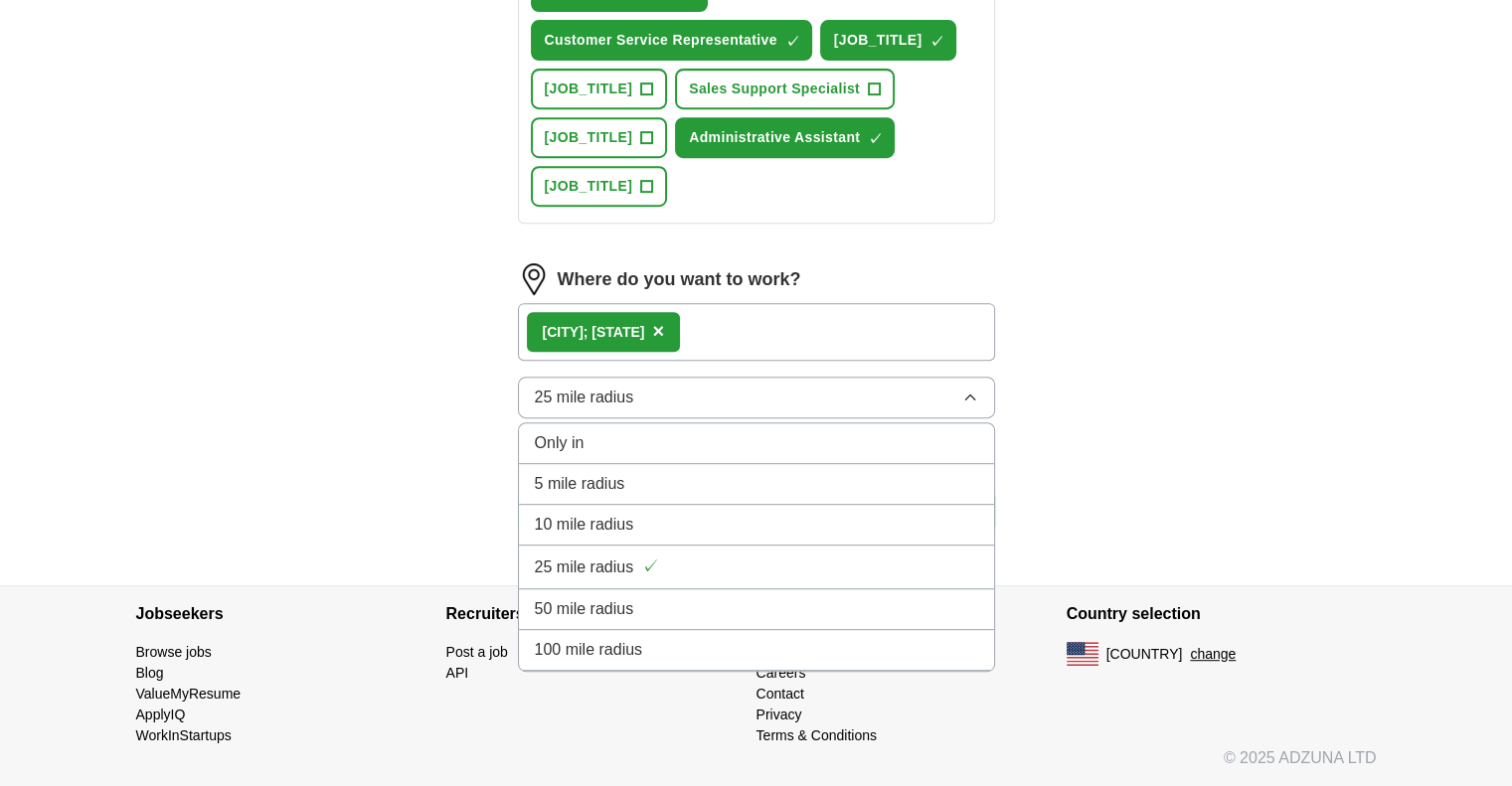 click on "10 mile radius" at bounding box center [585, 525] 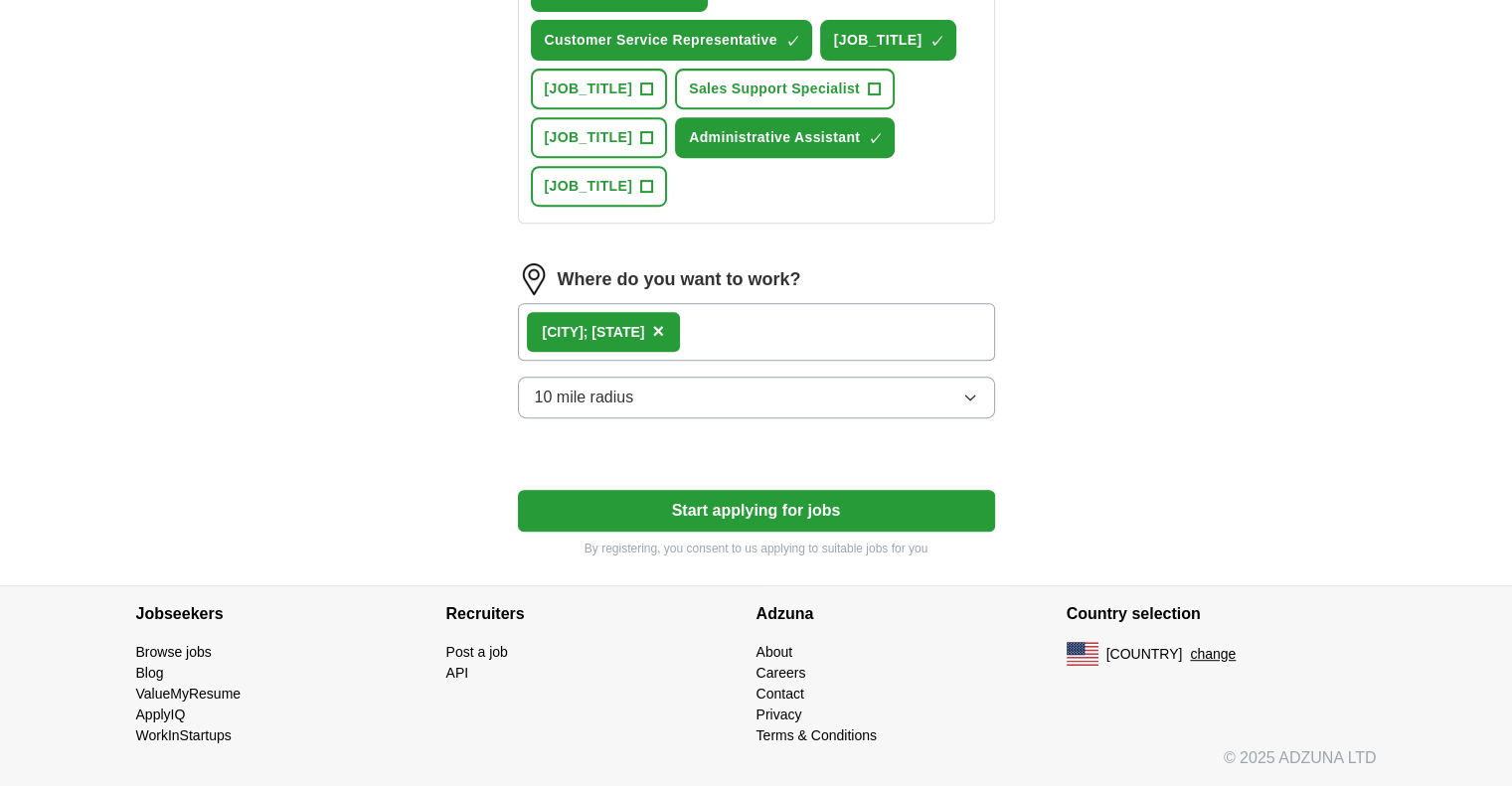 click on "Start applying for jobs" at bounding box center [756, 511] 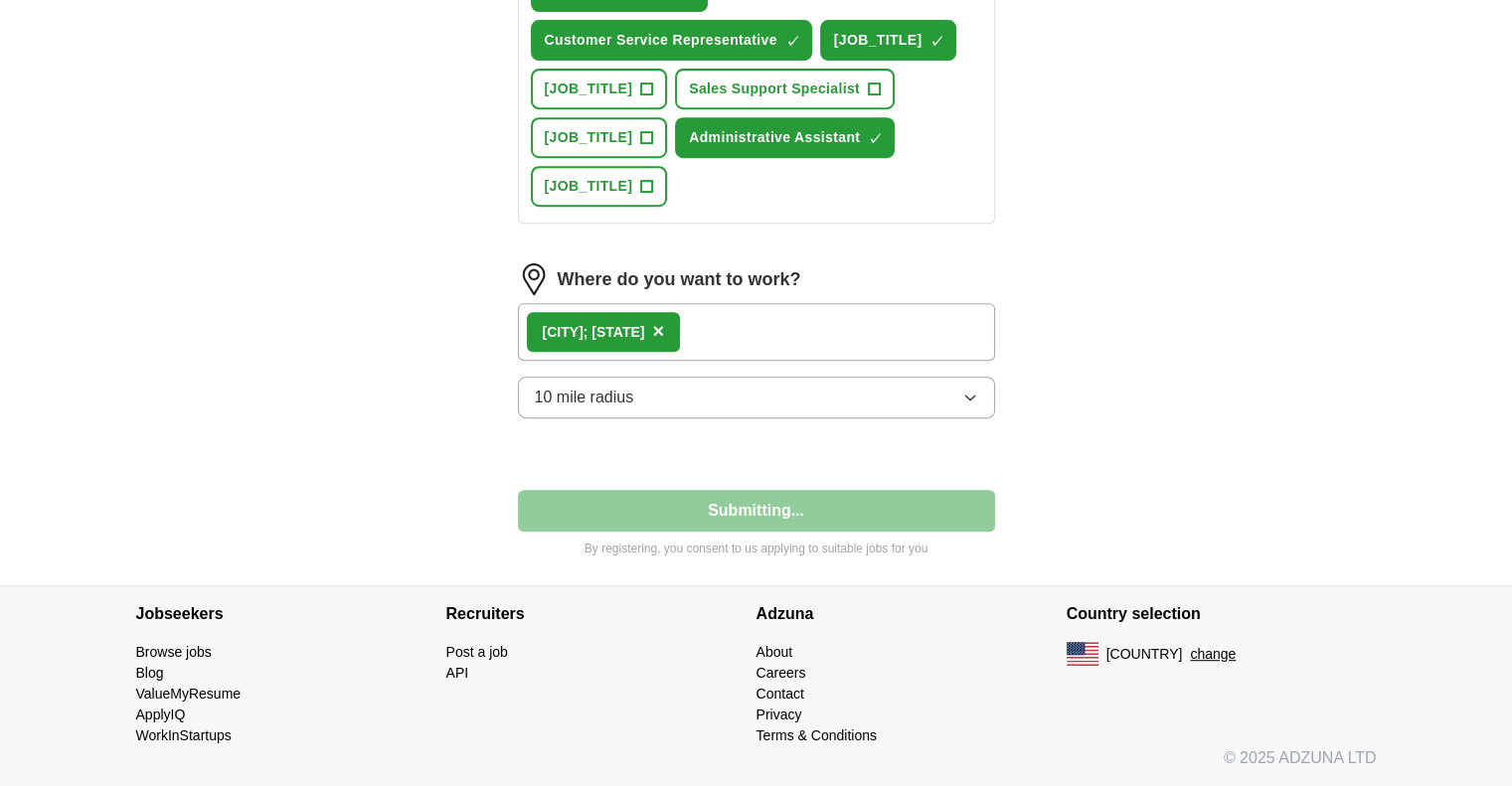 select on "**" 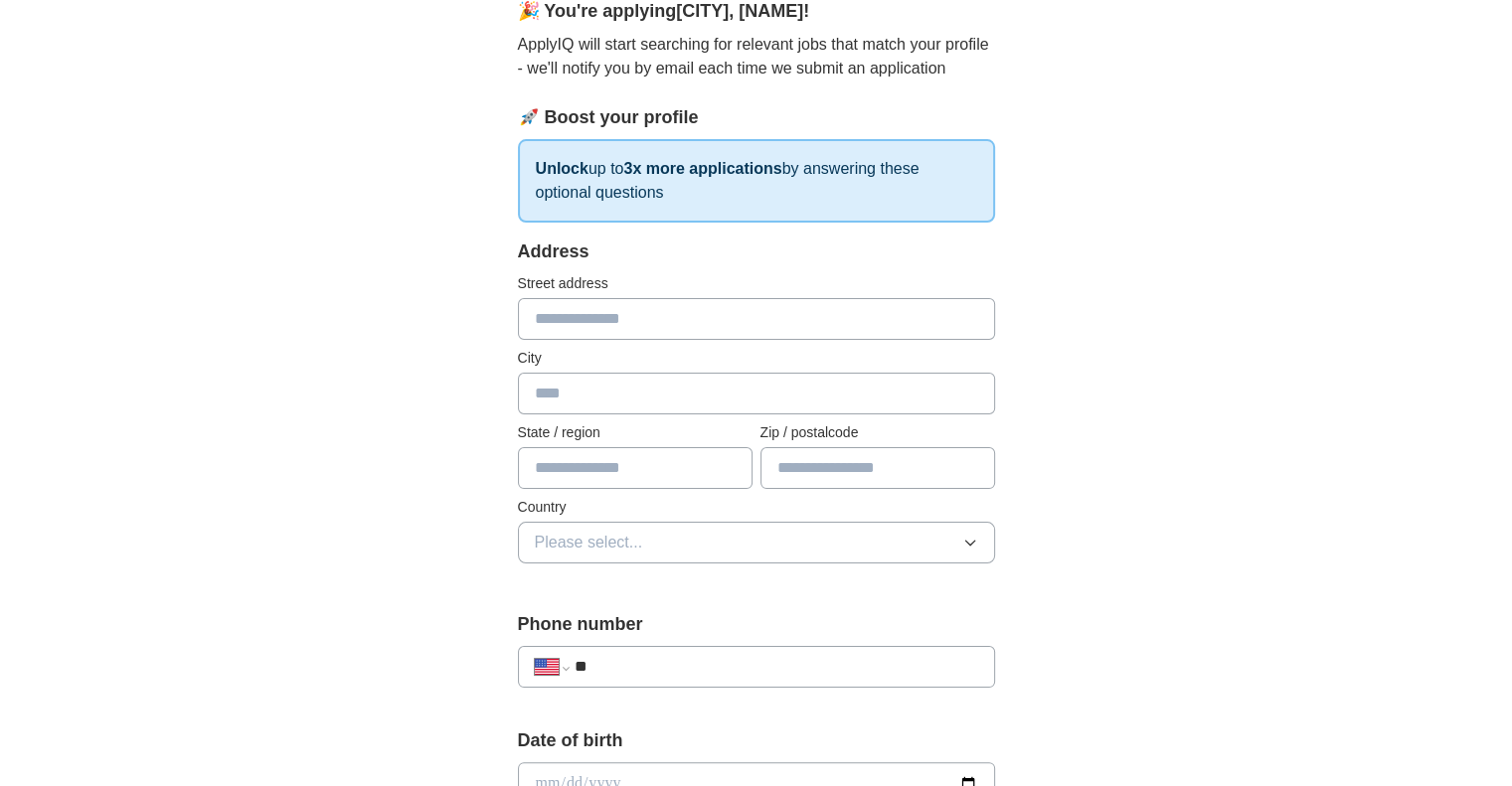 scroll, scrollTop: 199, scrollLeft: 0, axis: vertical 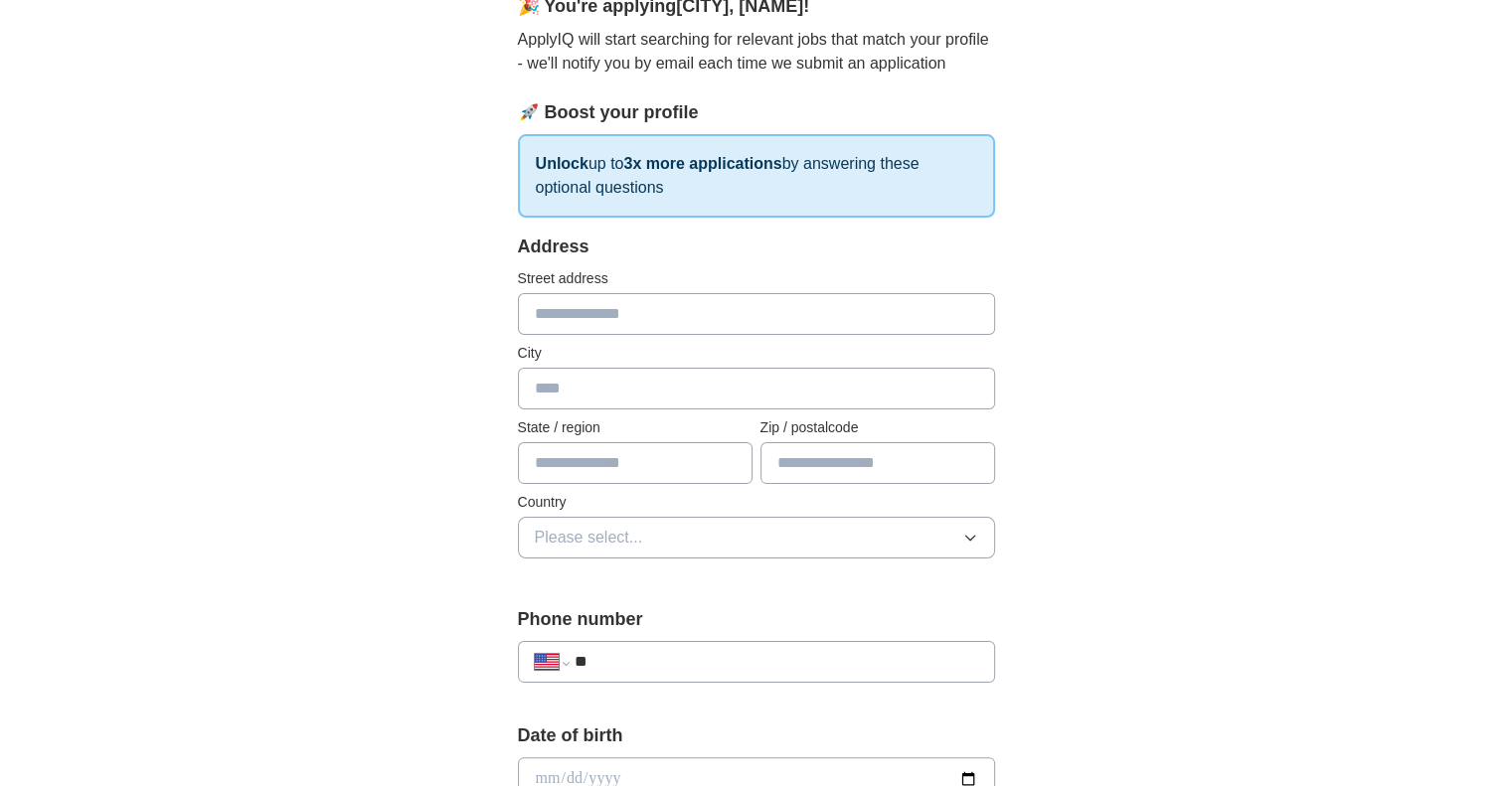 click at bounding box center [756, 314] 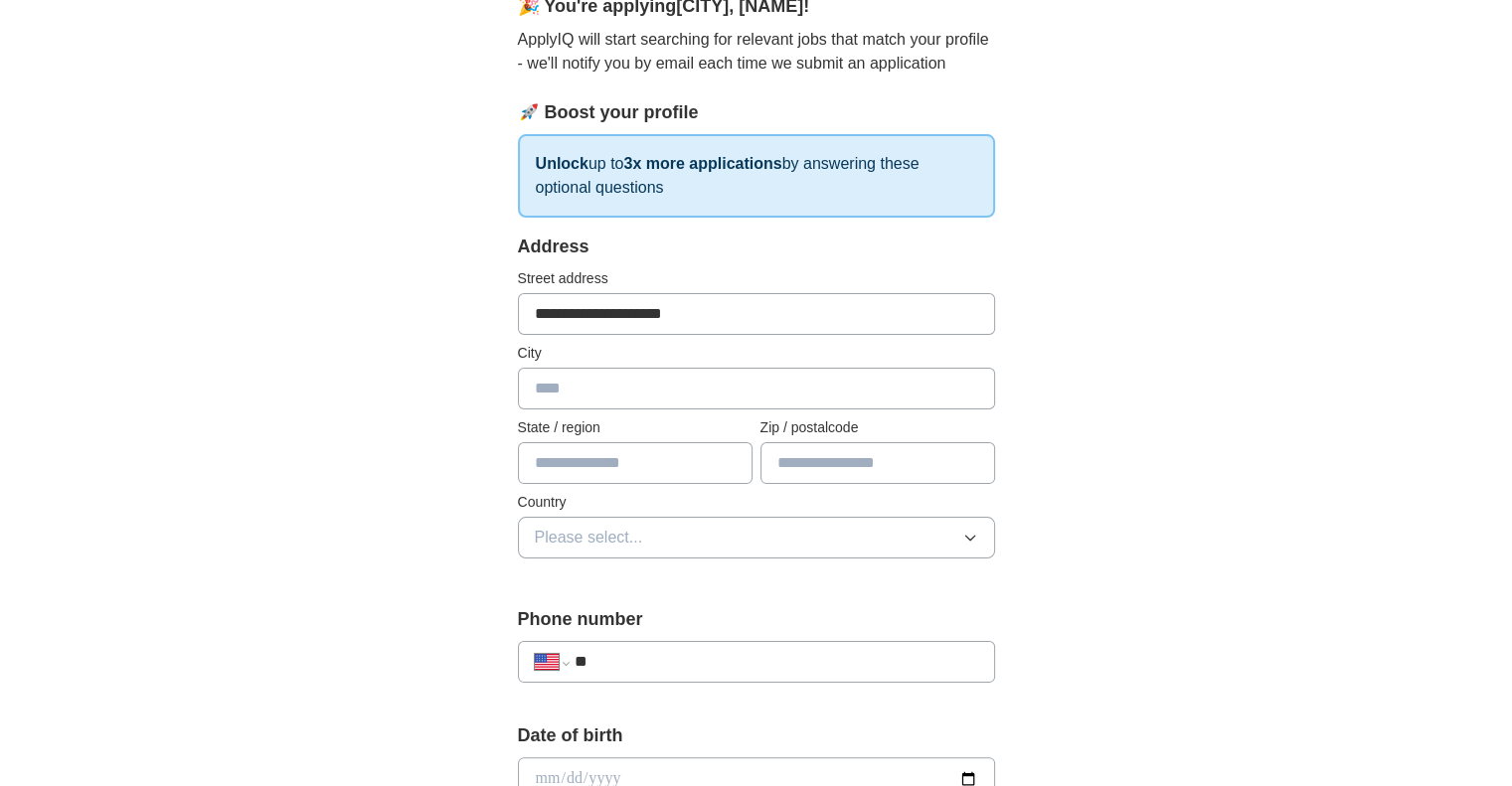 type on "*****" 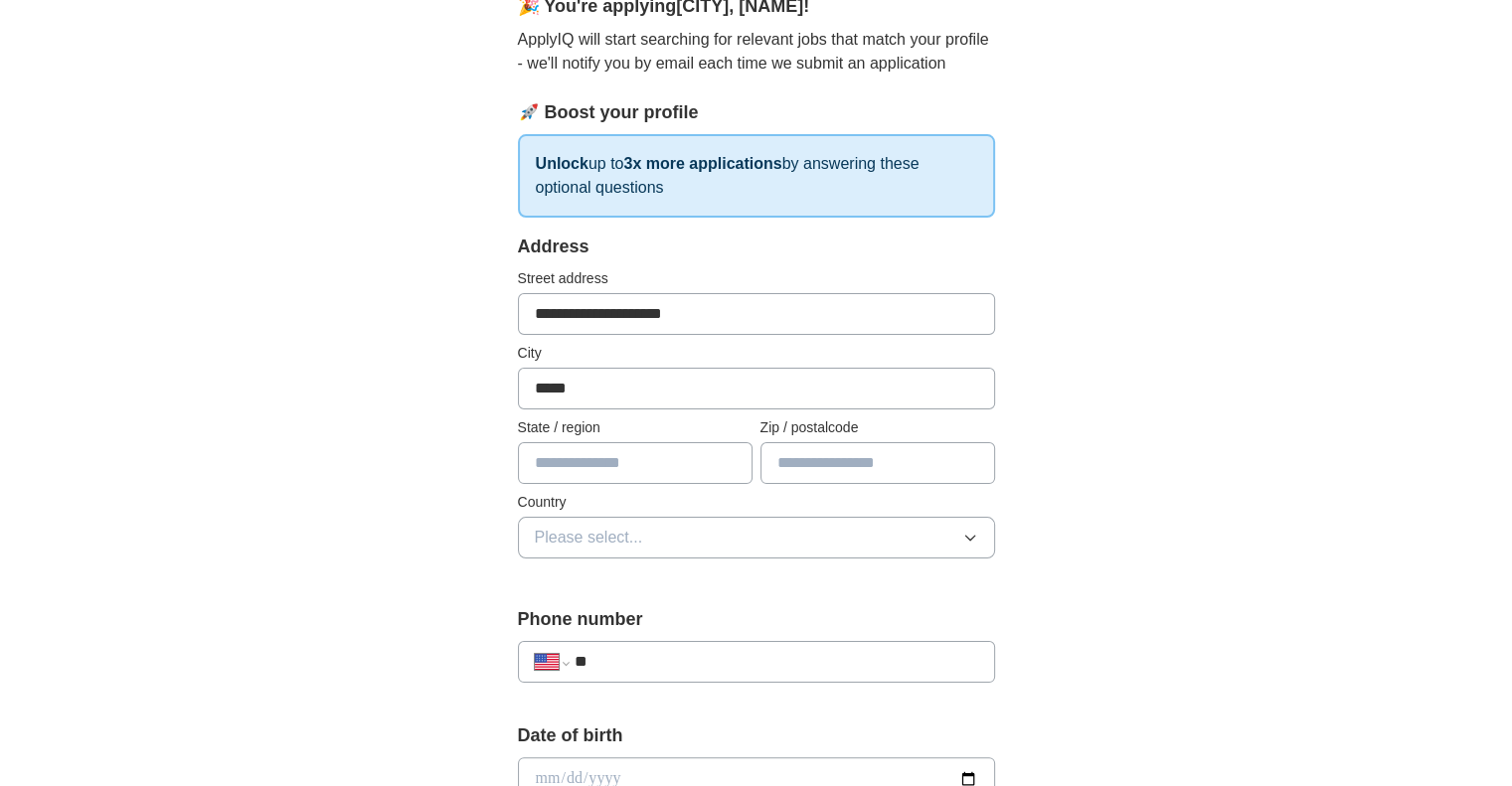 type on "**" 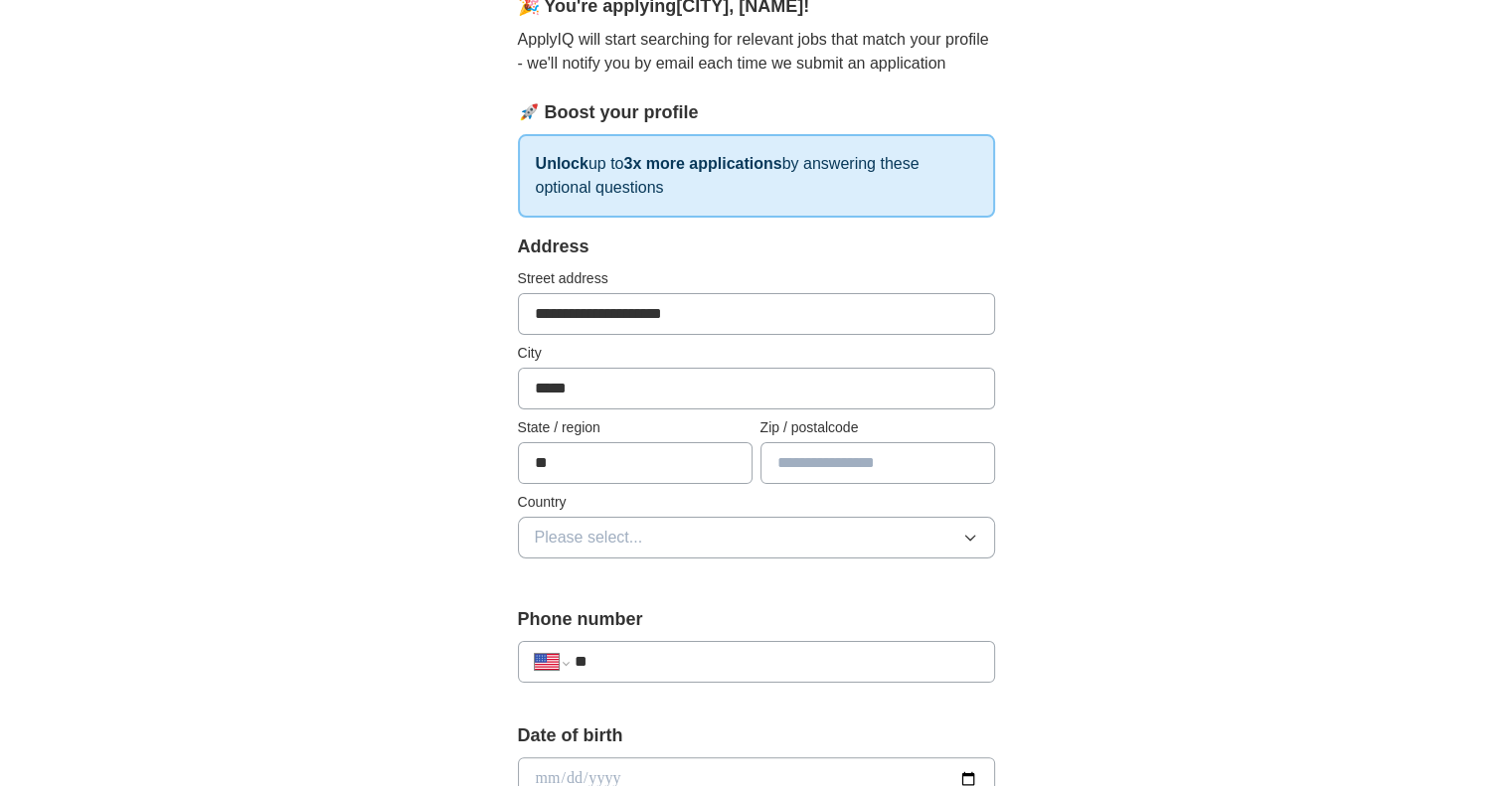 type on "*****" 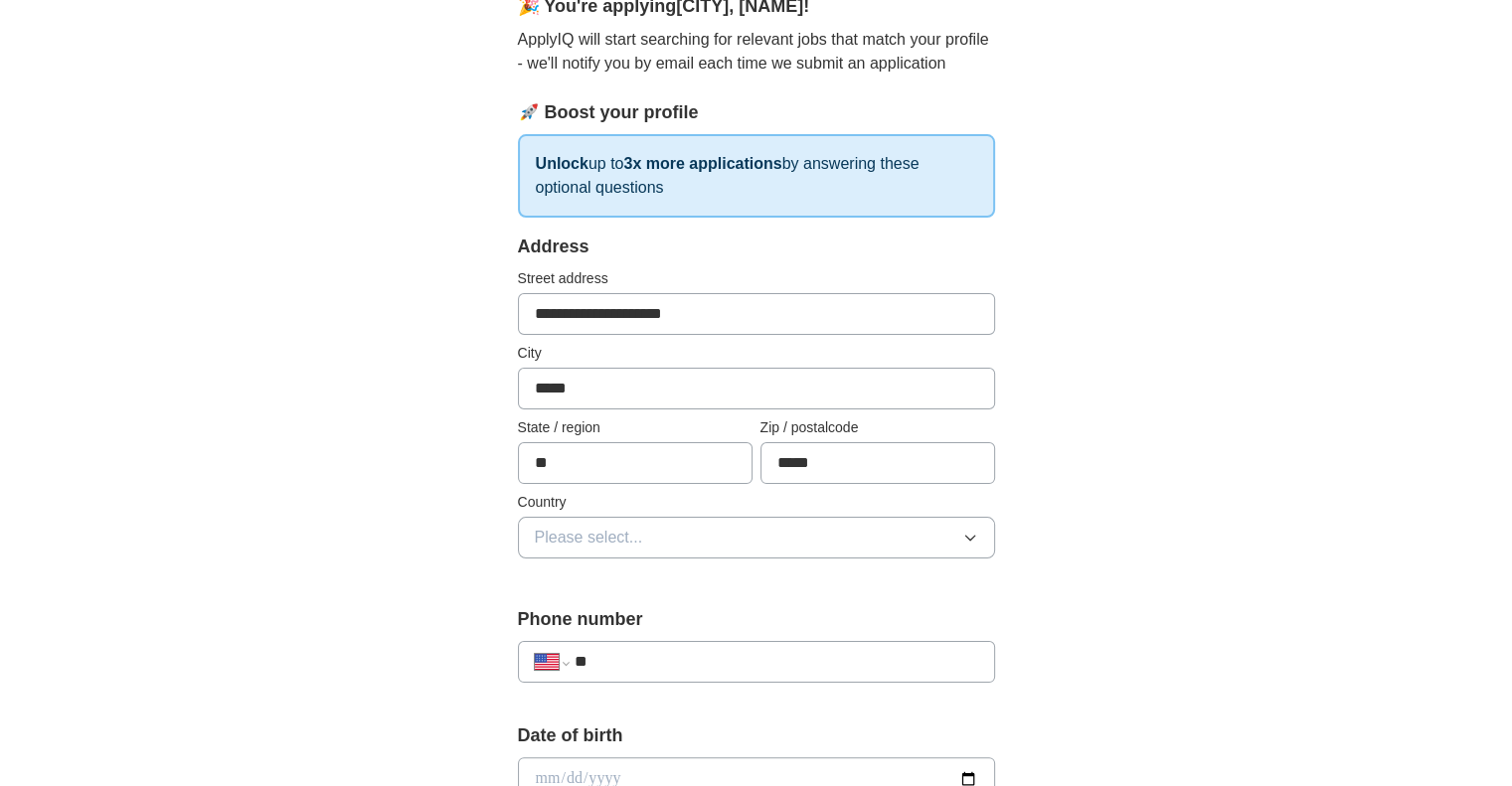 click on "Please select..." at bounding box center [756, 538] 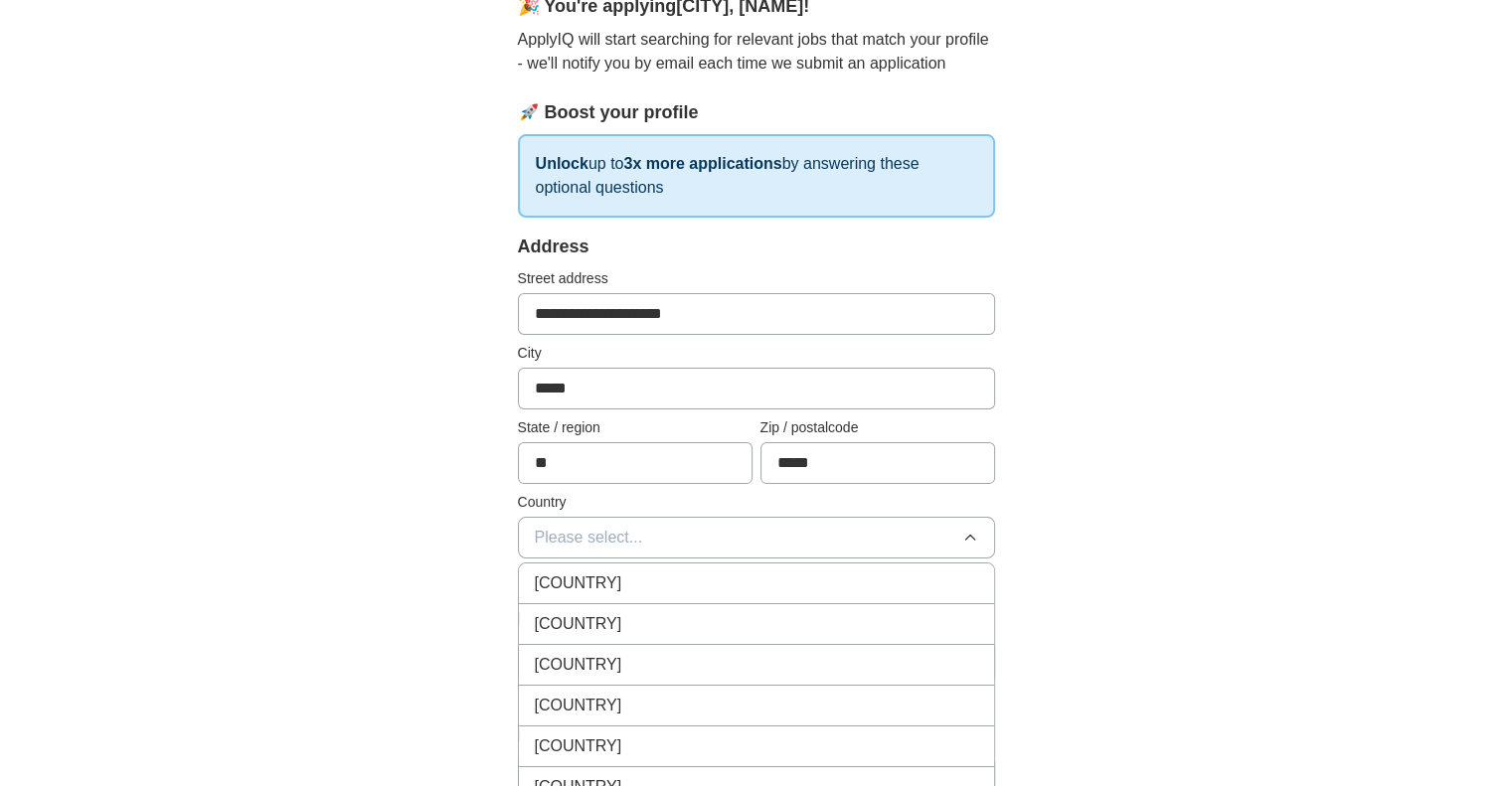 click on "[COUNTRY]" at bounding box center (756, 624) 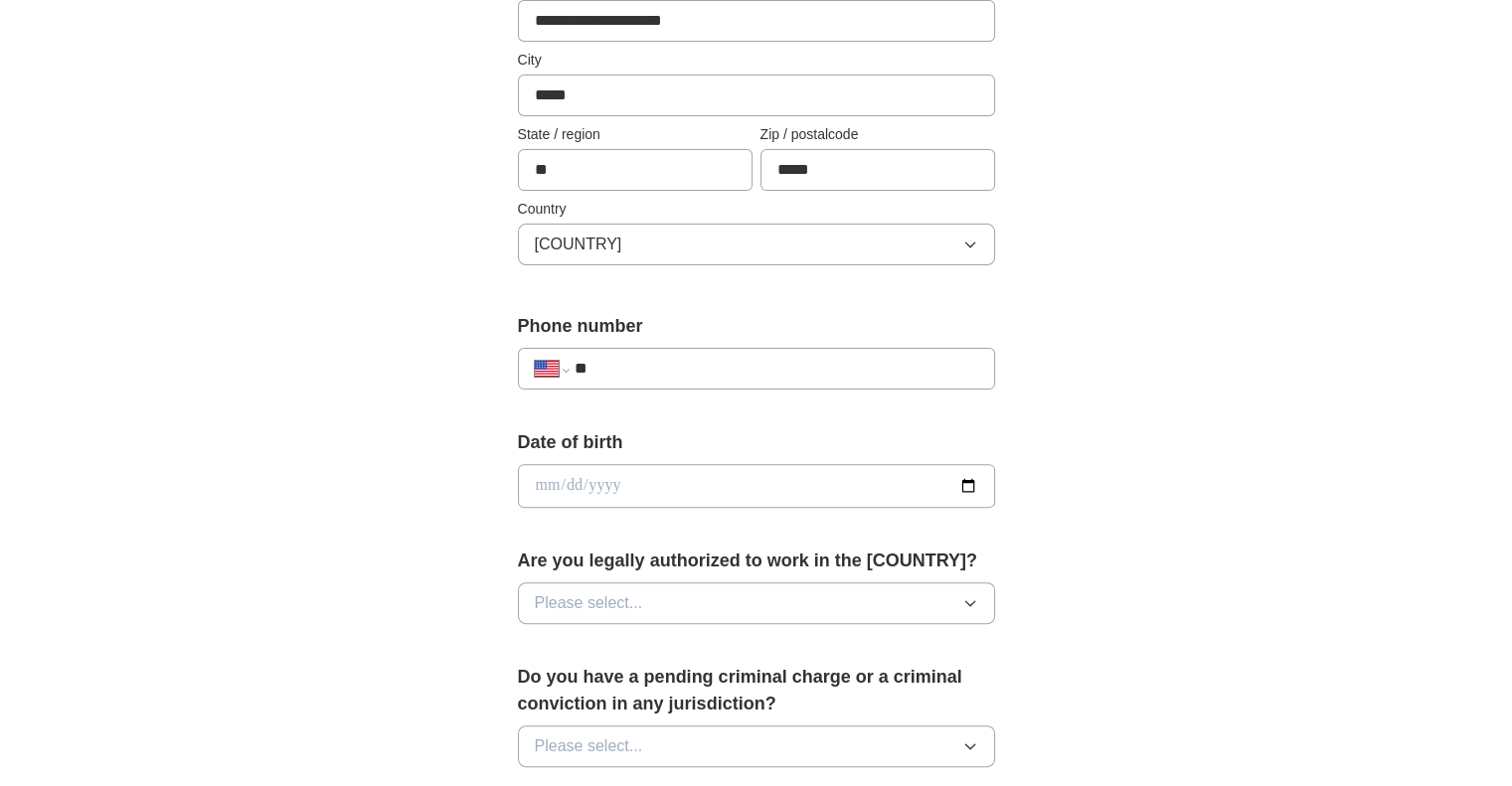 scroll, scrollTop: 596, scrollLeft: 0, axis: vertical 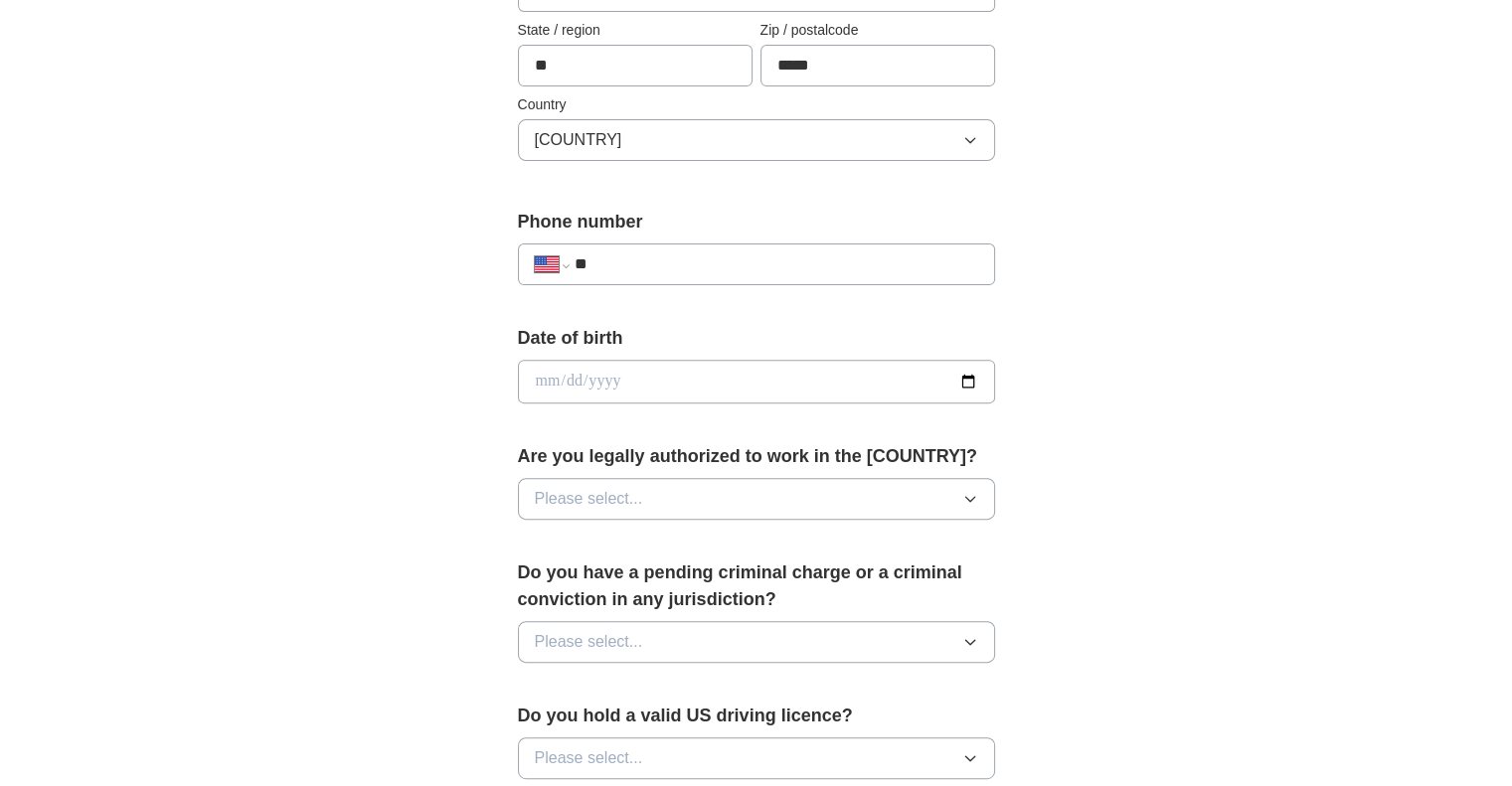 click at bounding box center (756, 382) 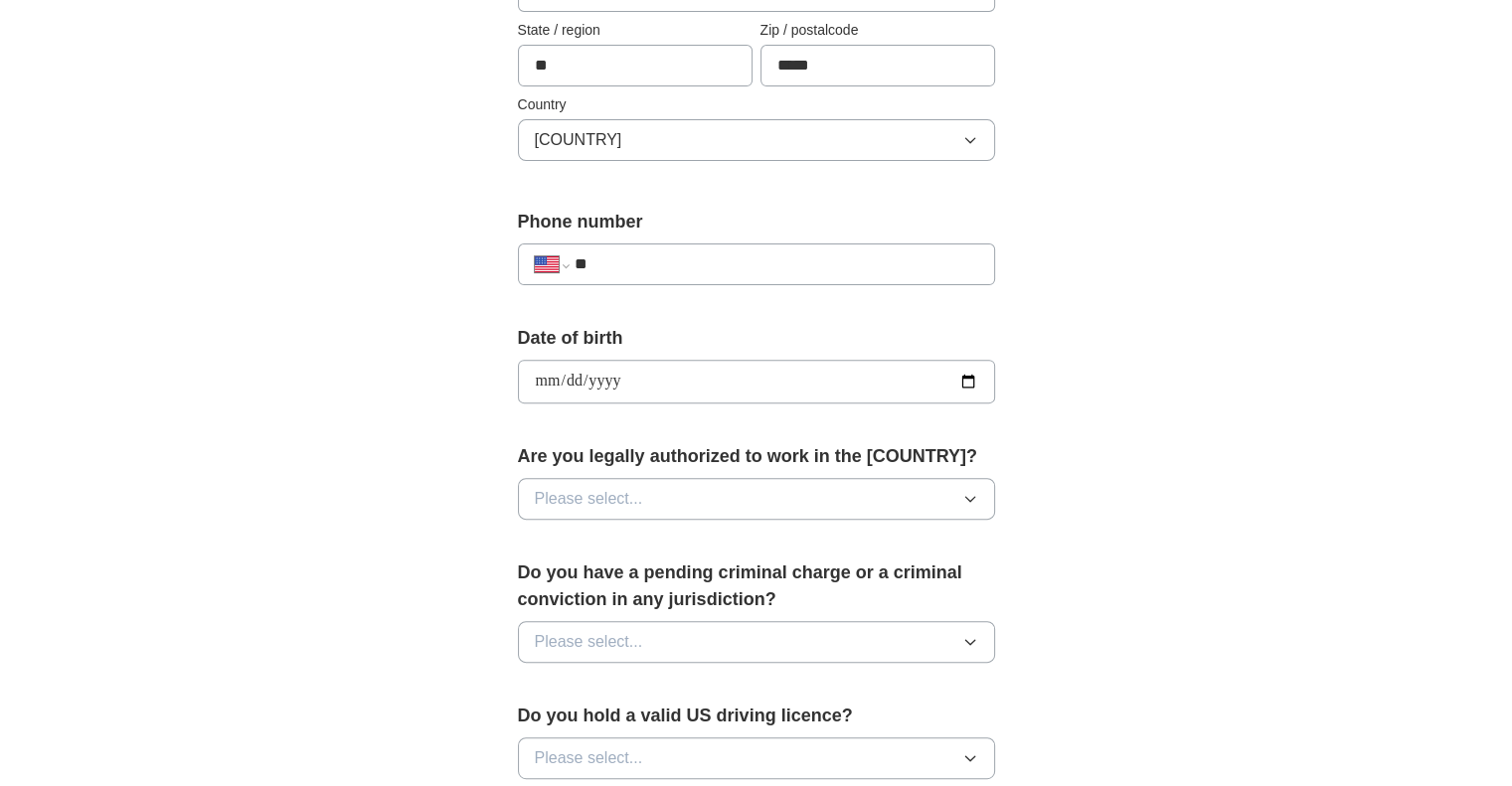 type on "**********" 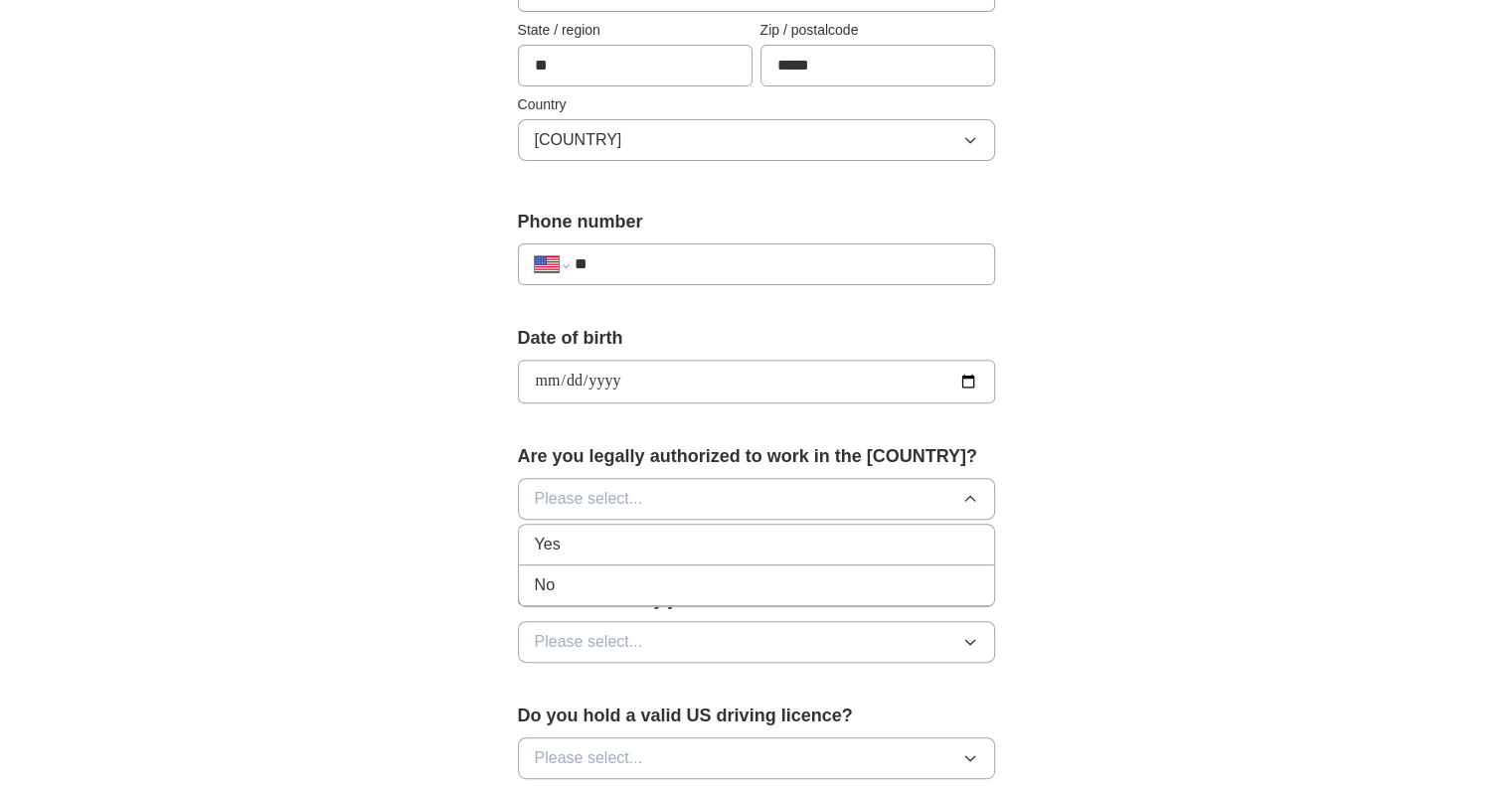 click on "Yes" at bounding box center (756, 545) 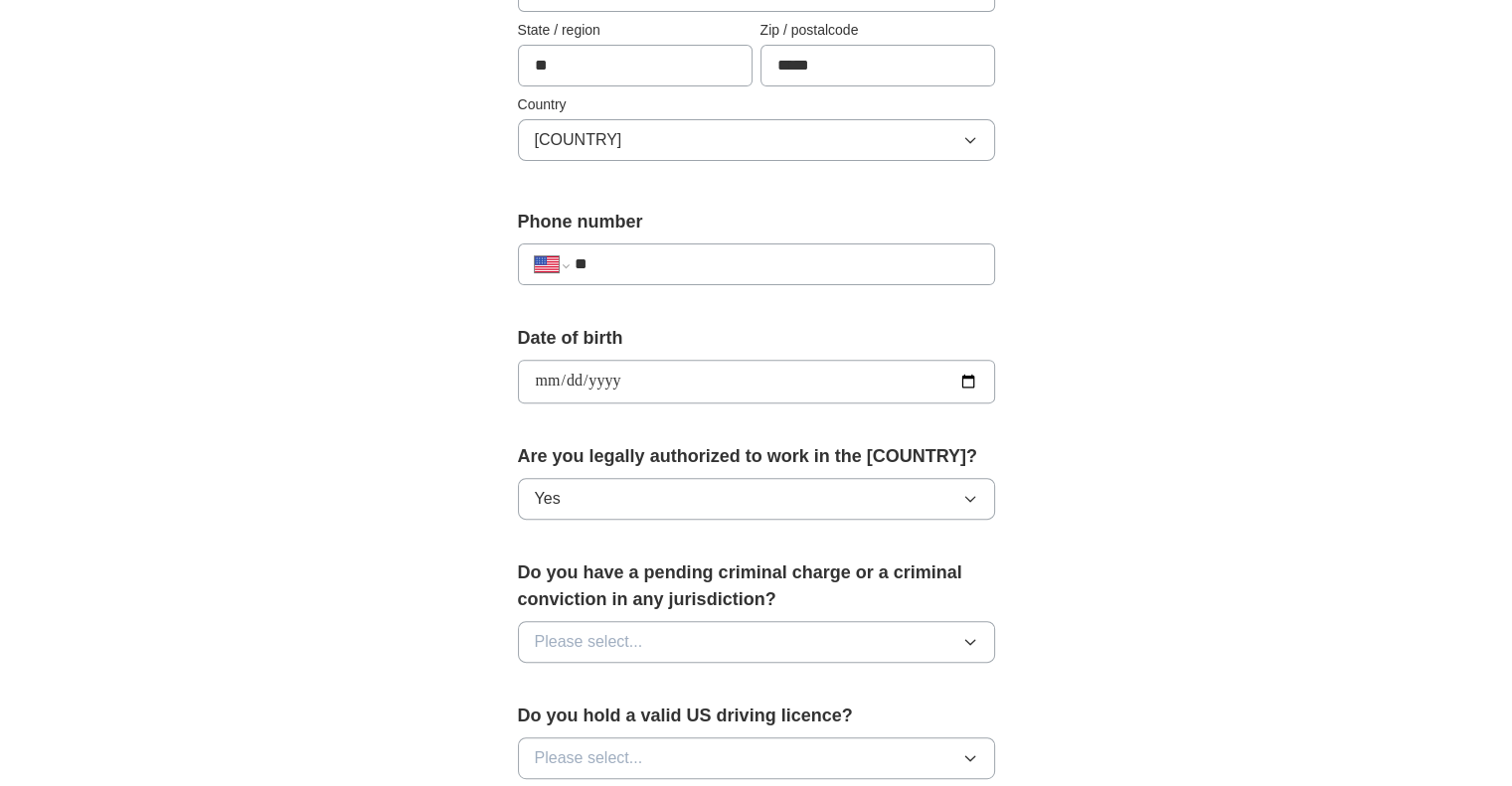 click on "Please select..." at bounding box center (756, 642) 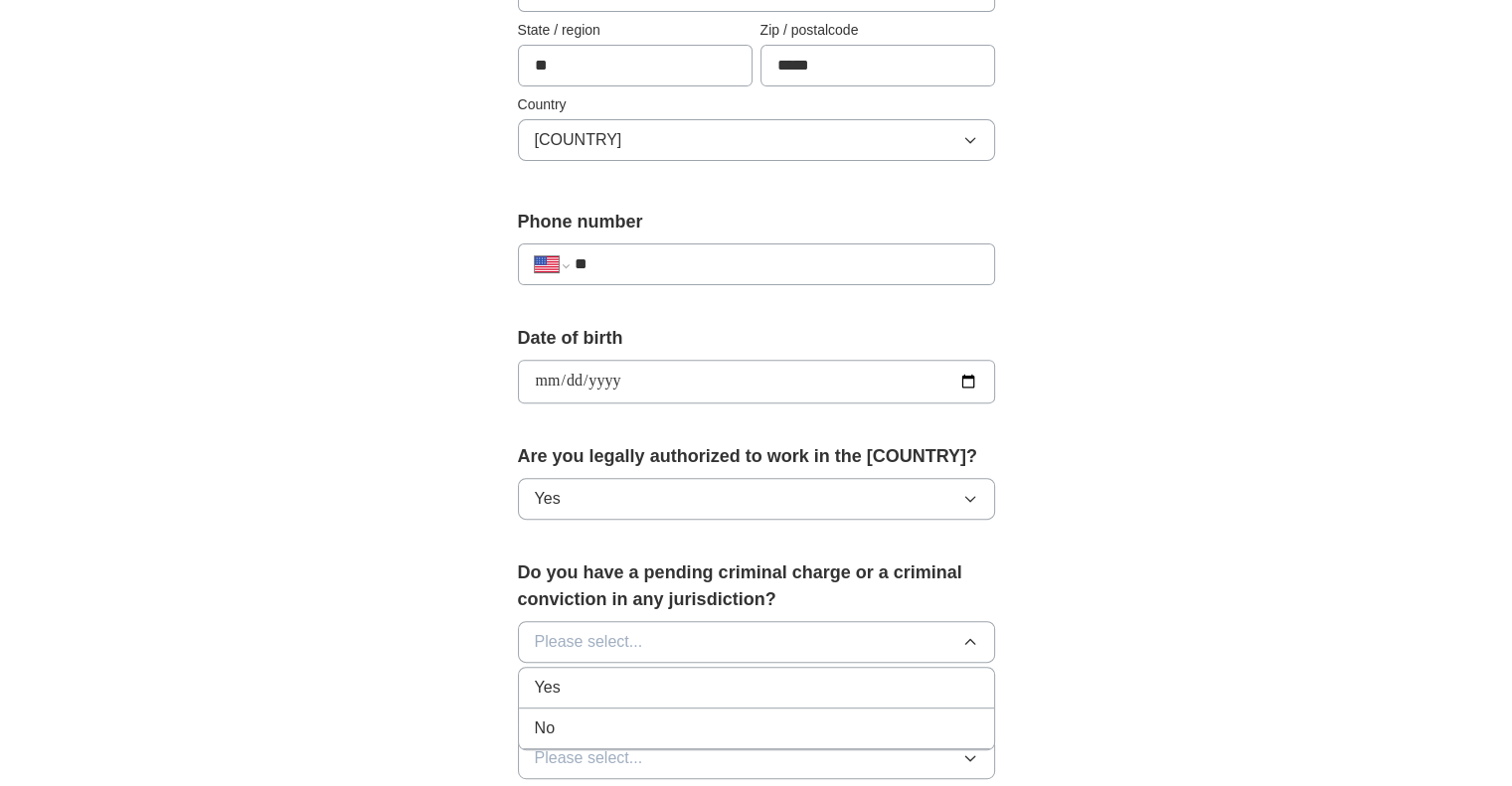 click on "No" at bounding box center [756, 728] 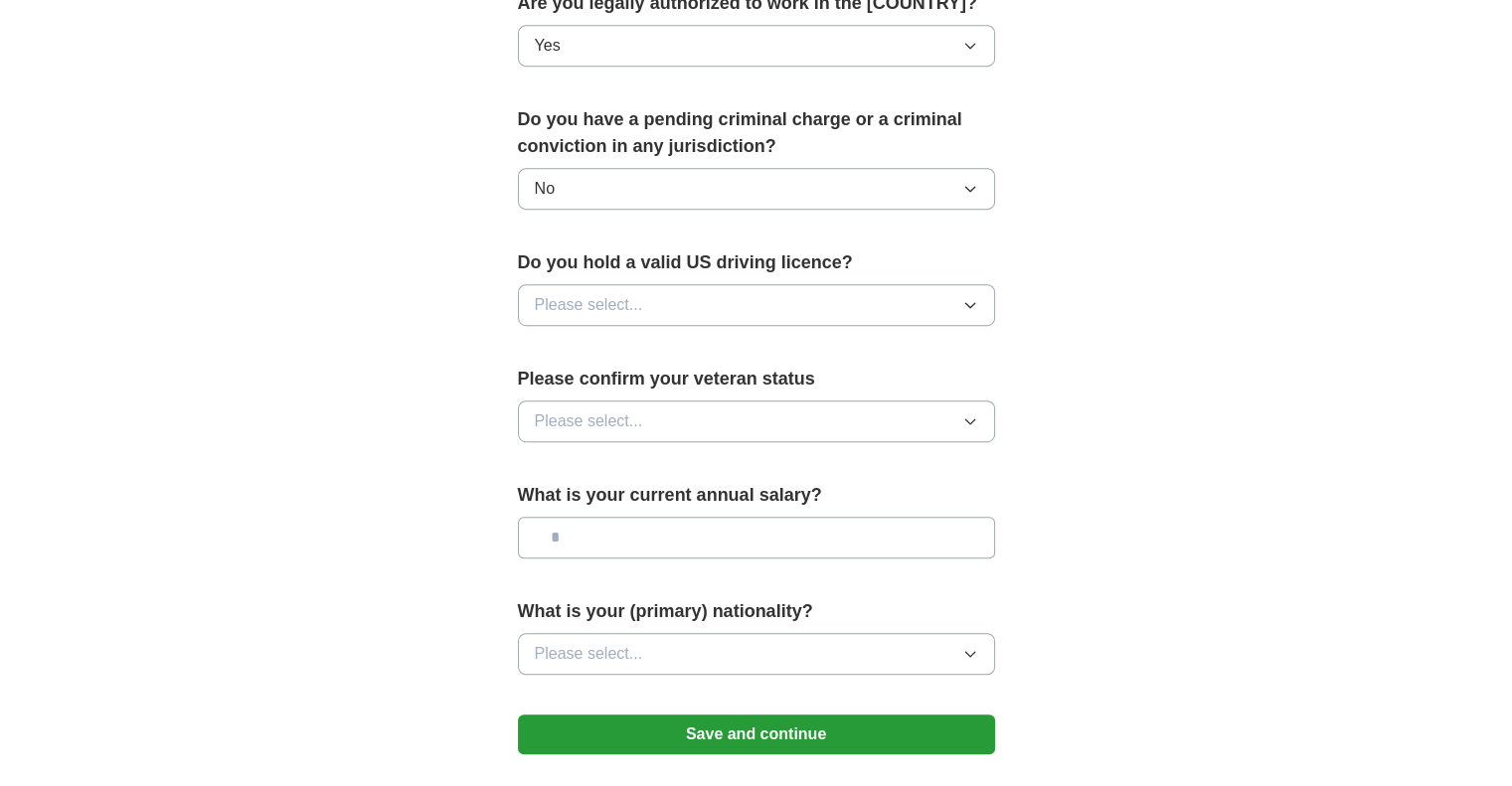 scroll, scrollTop: 1093, scrollLeft: 0, axis: vertical 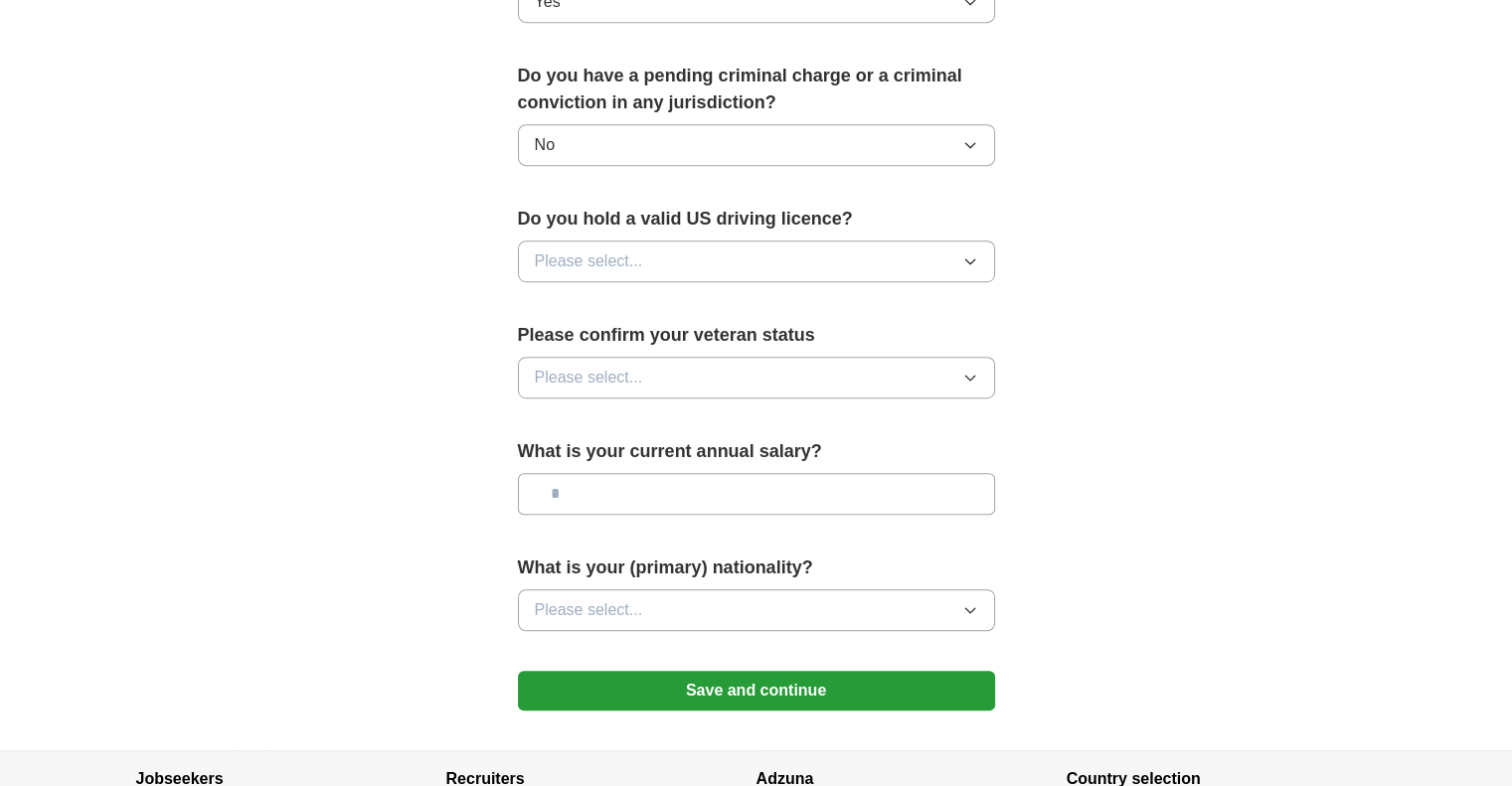 click on "Please select..." at bounding box center (756, 261) 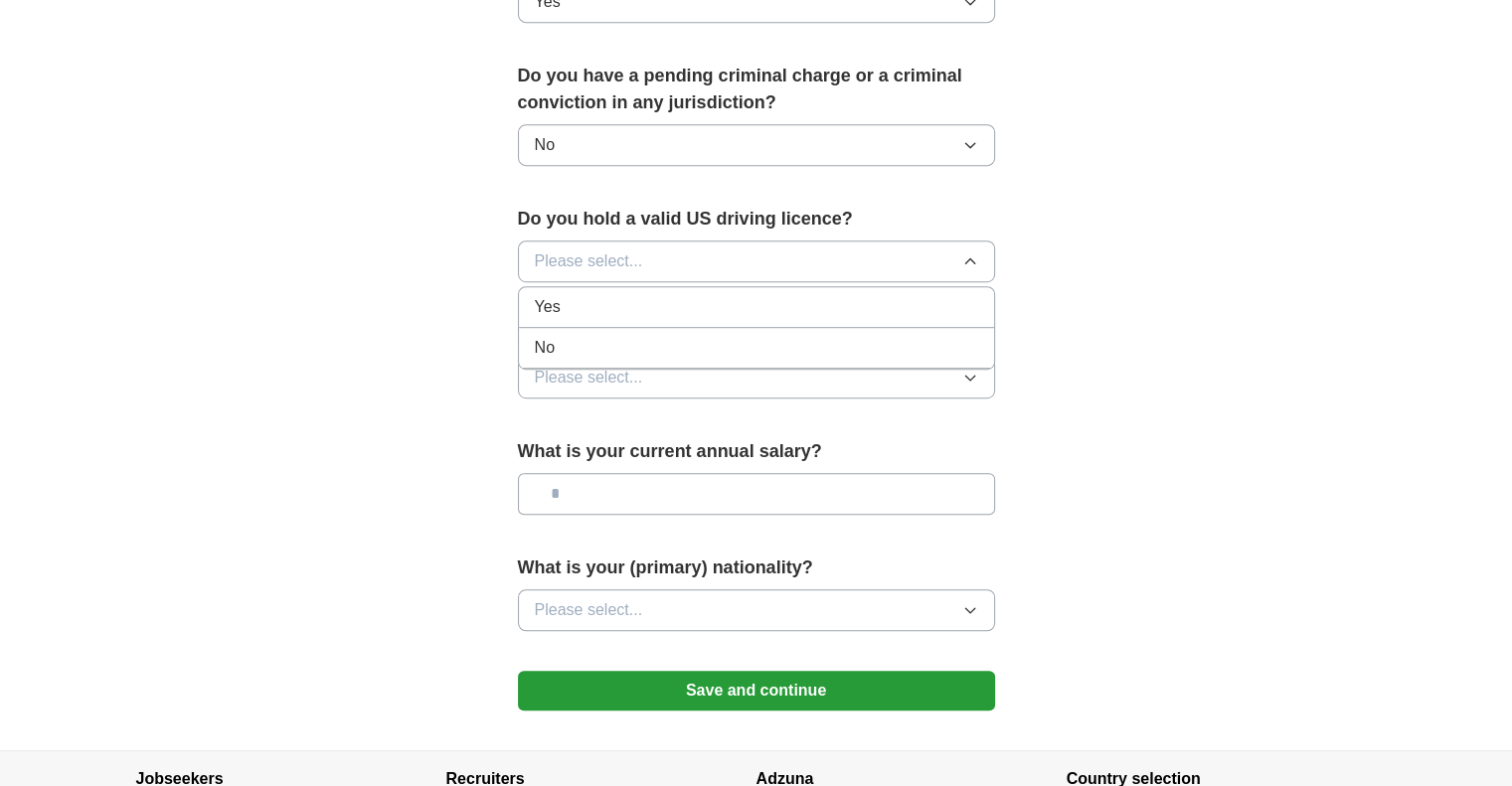 click on "Yes" at bounding box center [756, 307] 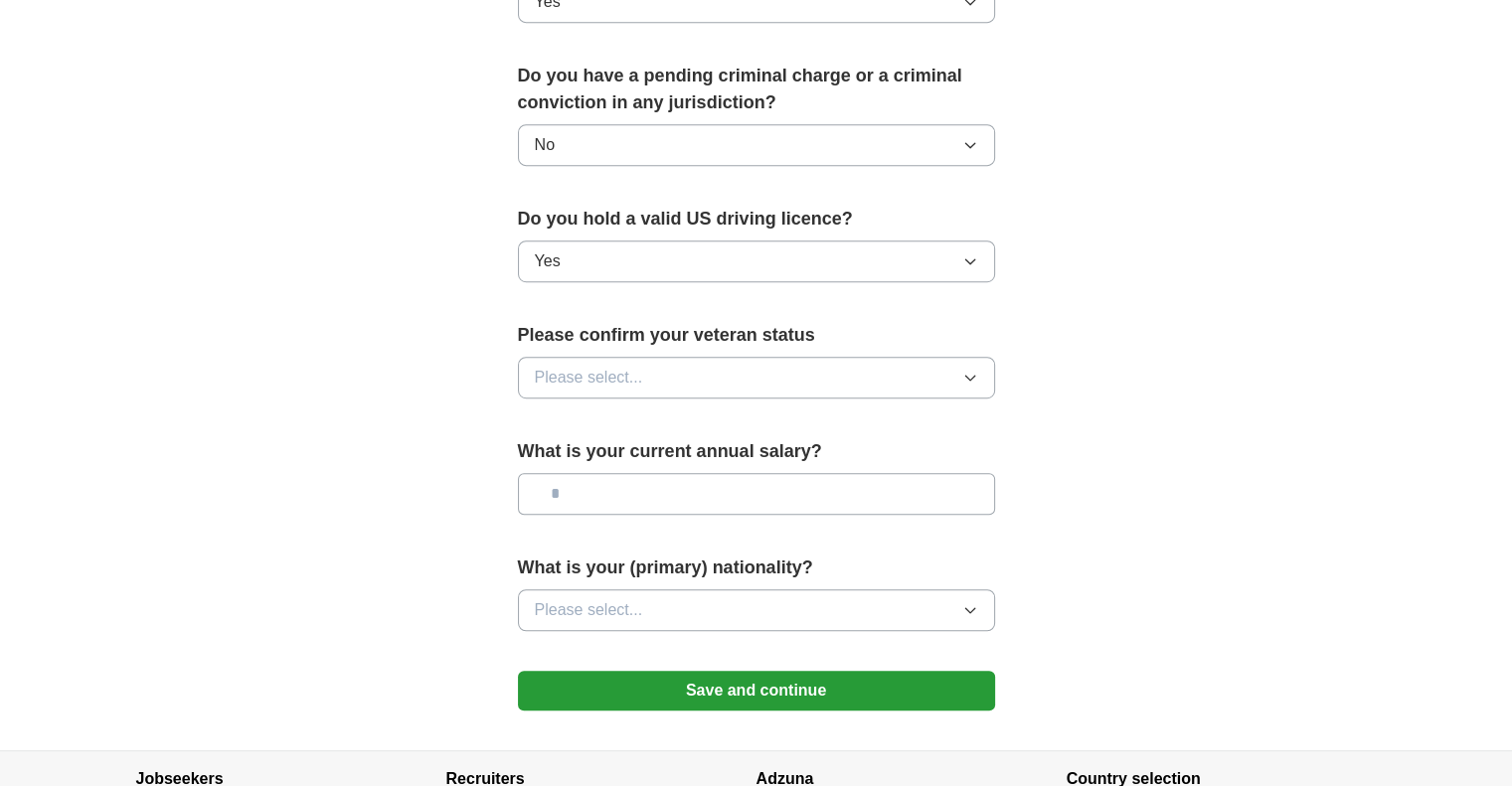 click on "Yes" at bounding box center (756, 261) 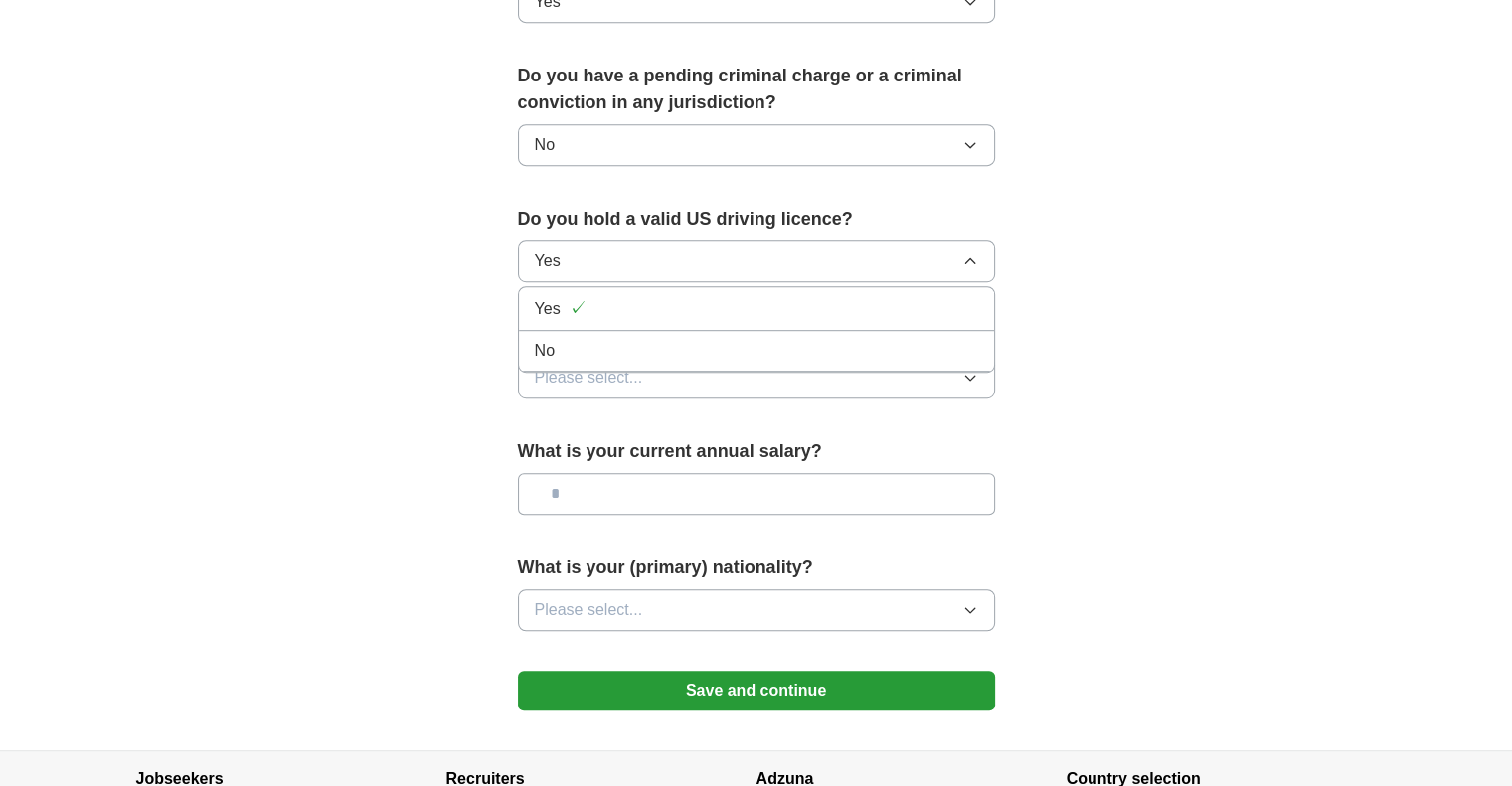 click on "No" at bounding box center (756, 351) 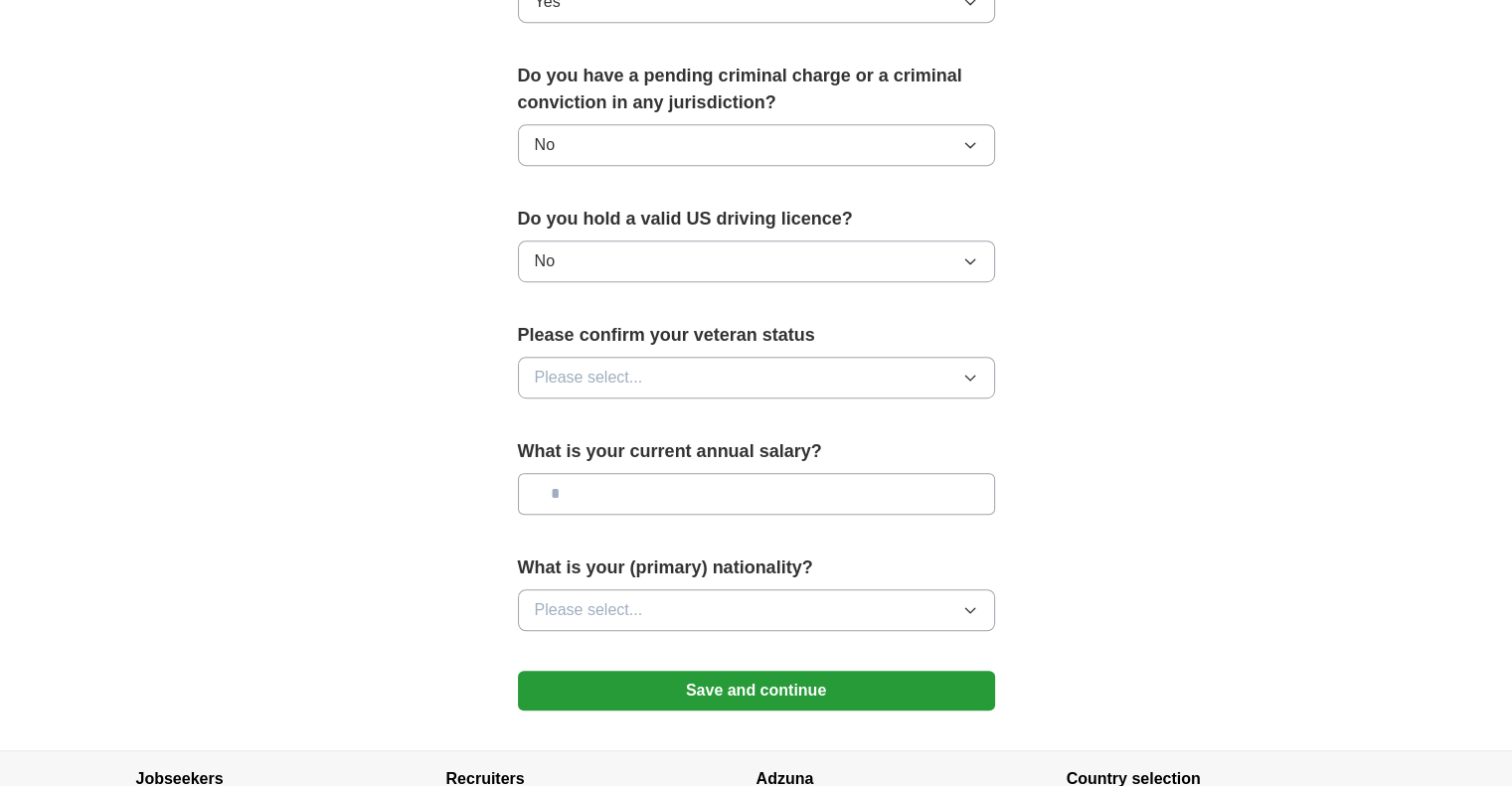 click on "Please select..." at bounding box center (756, 378) 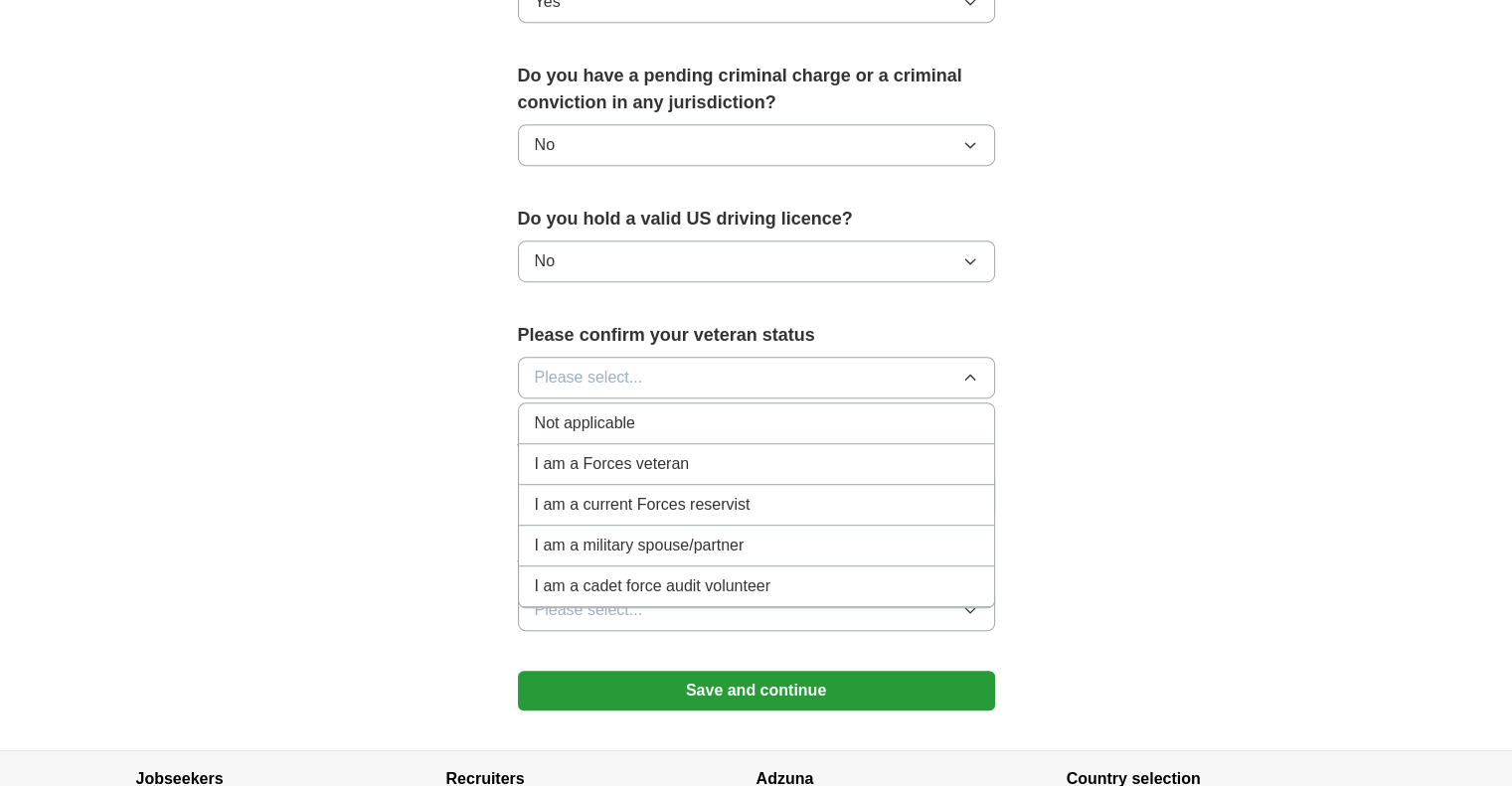 click on "Not applicable" at bounding box center [585, 423] 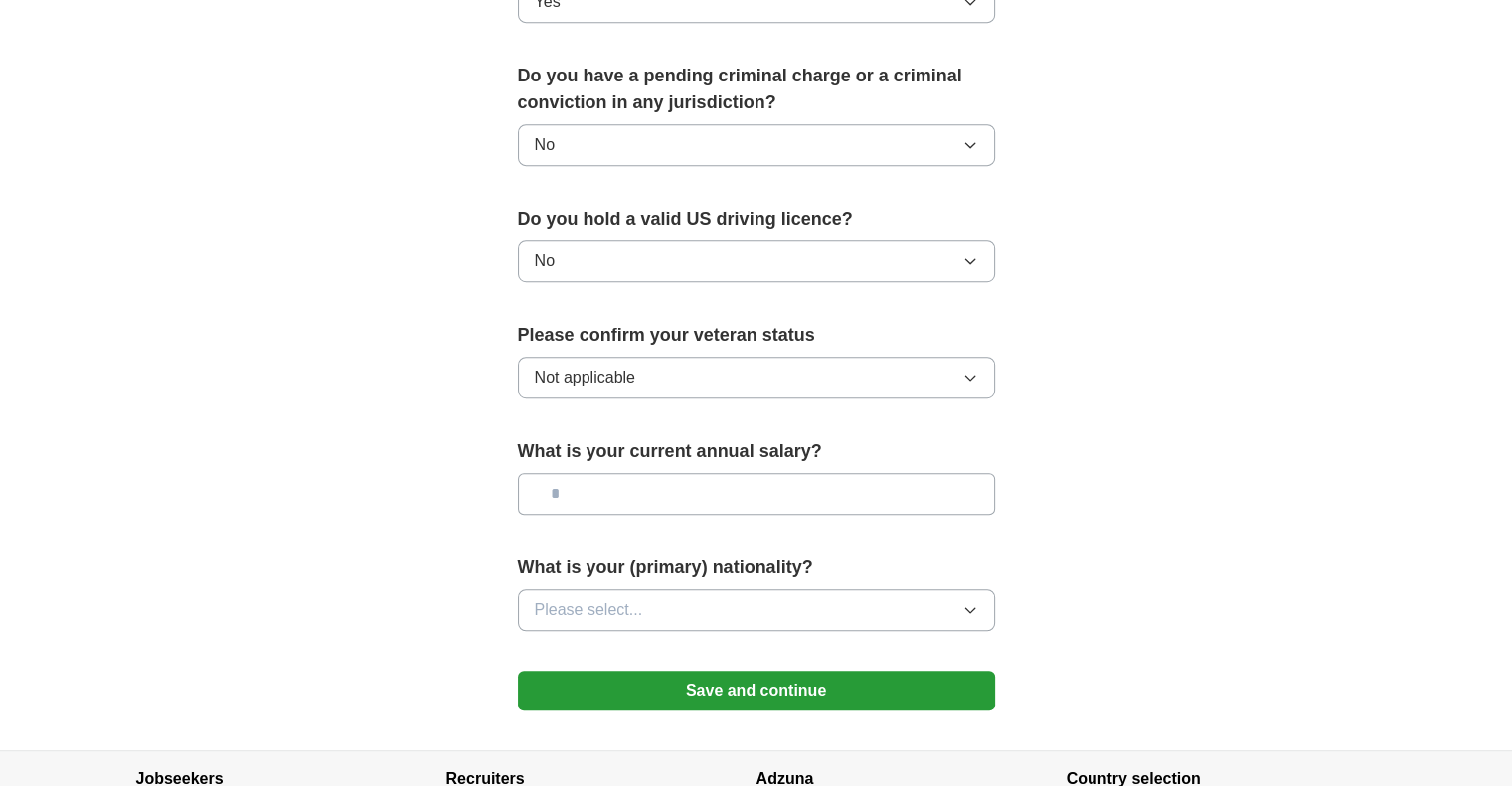 click at bounding box center (756, 494) 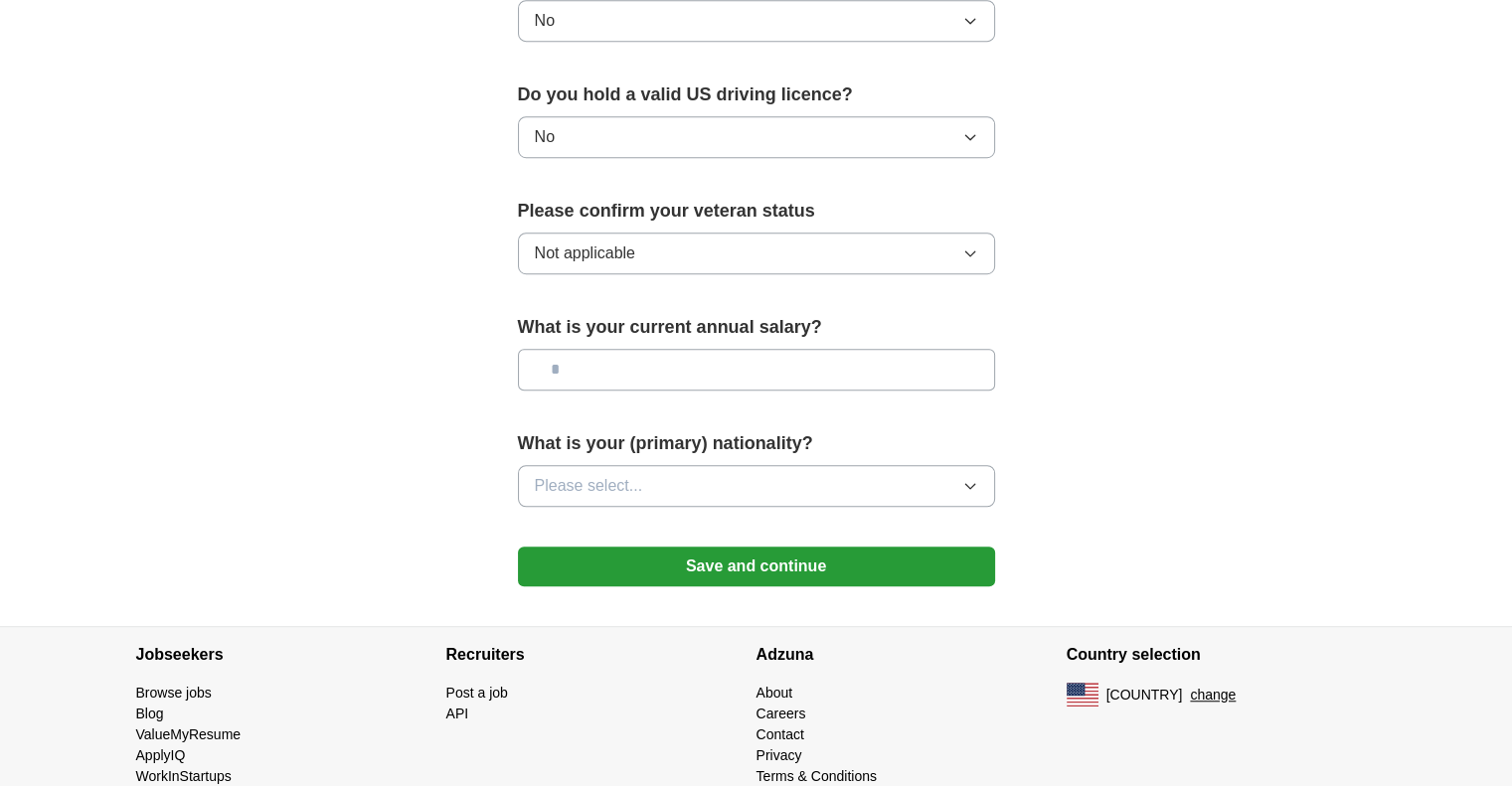 scroll, scrollTop: 1252, scrollLeft: 0, axis: vertical 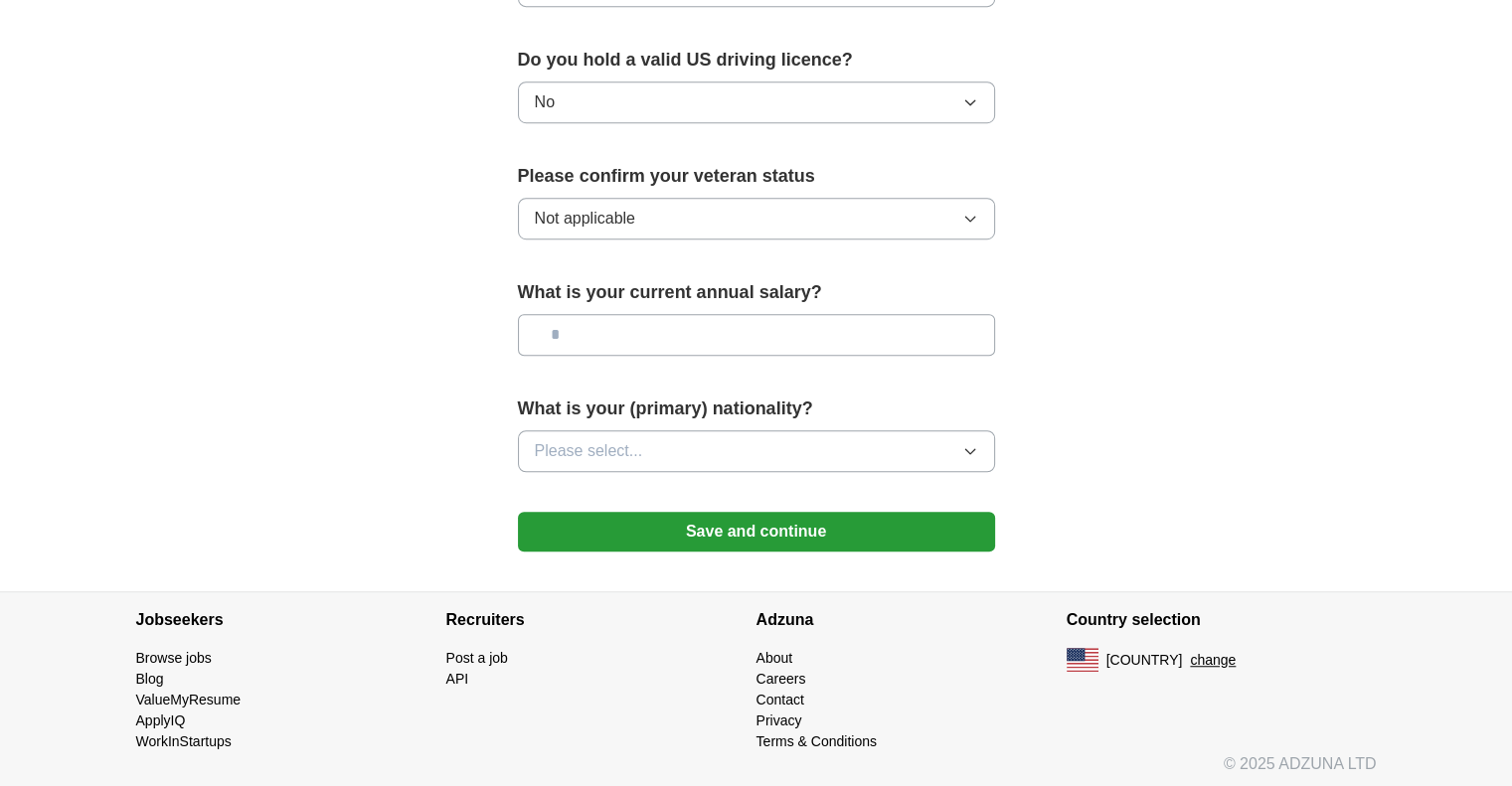 click on "Please select..." at bounding box center (756, 451) 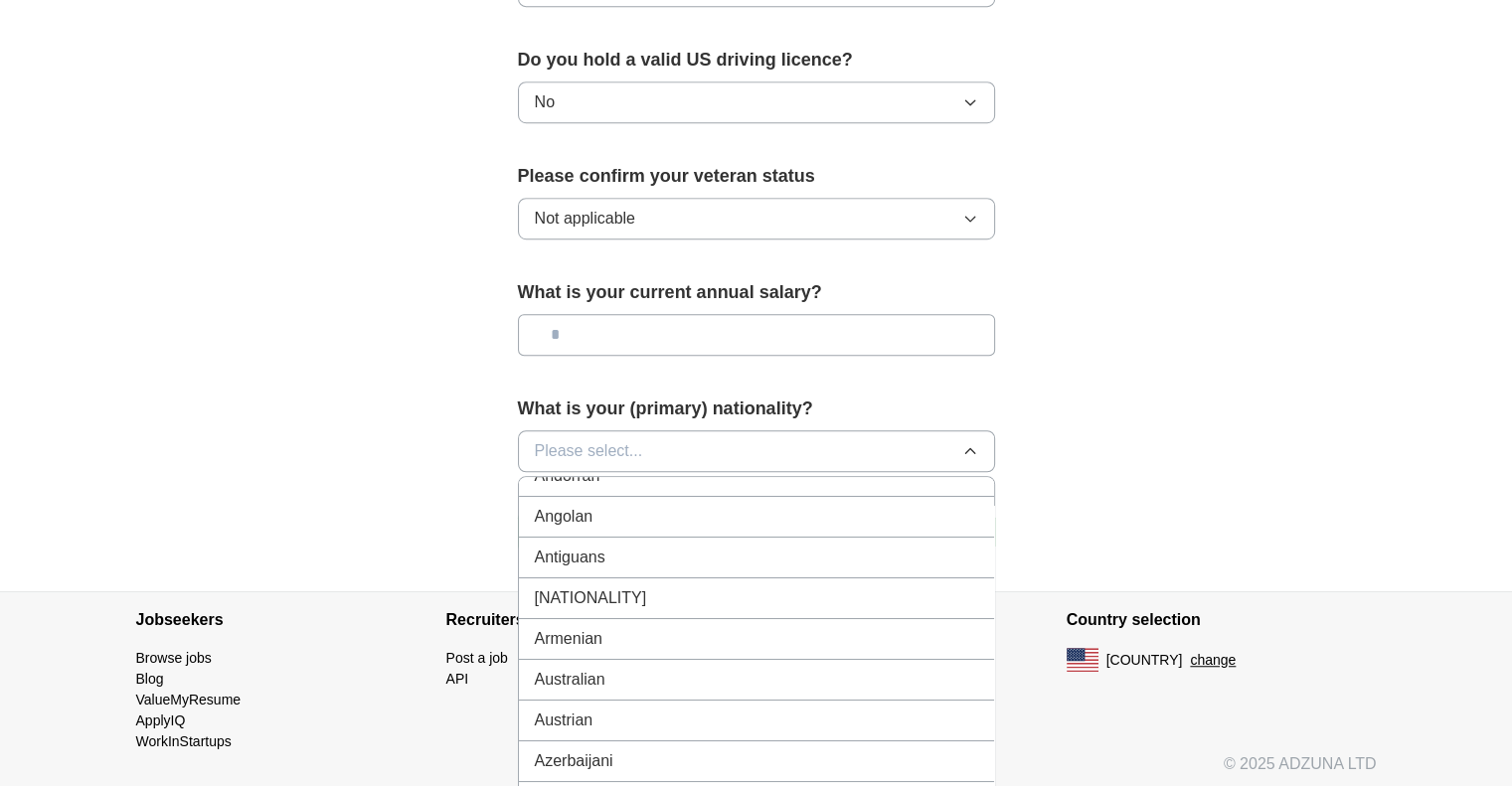scroll, scrollTop: 298, scrollLeft: 0, axis: vertical 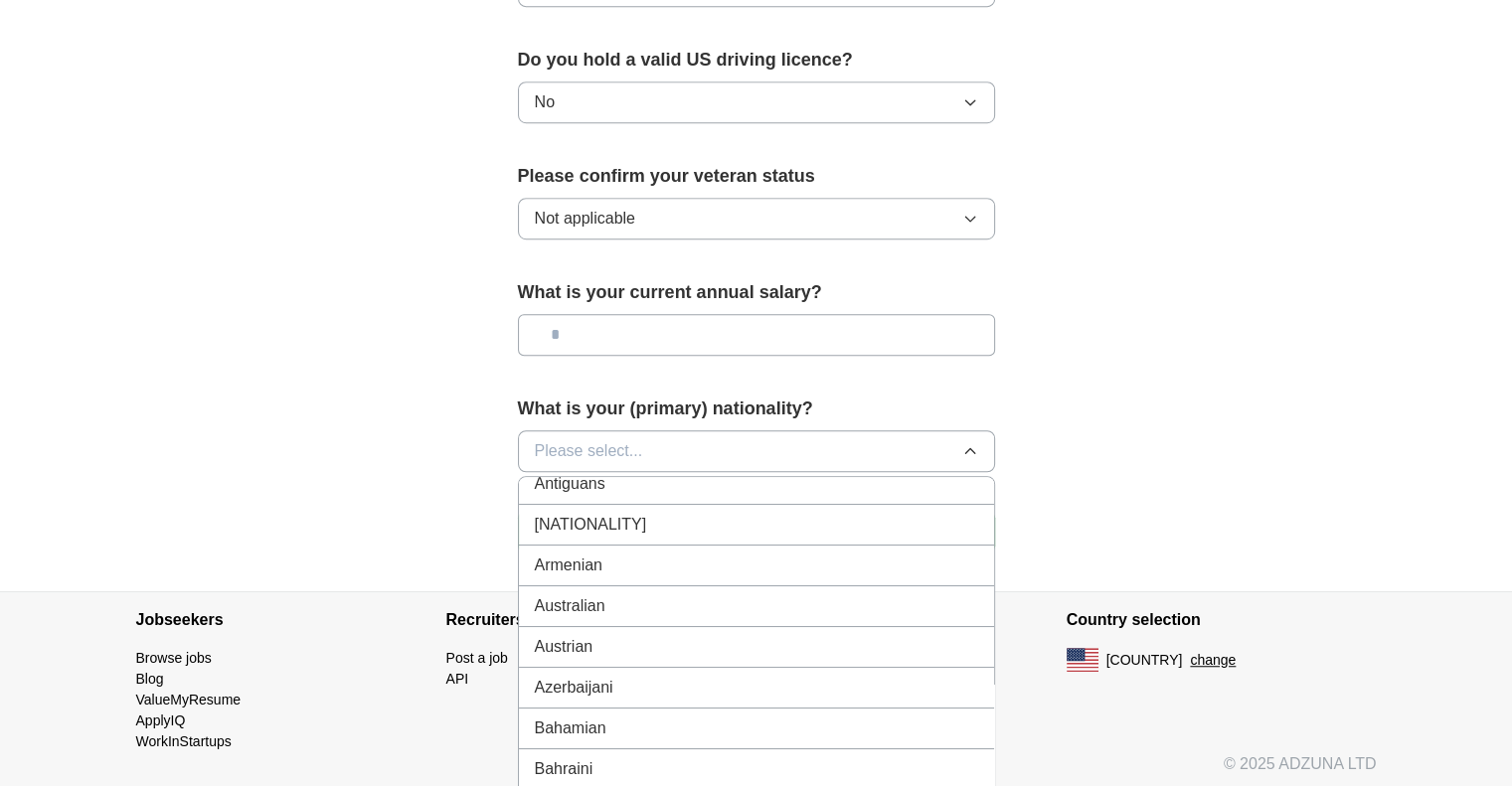 click on "[NATIONALITY]" at bounding box center (590, 525) 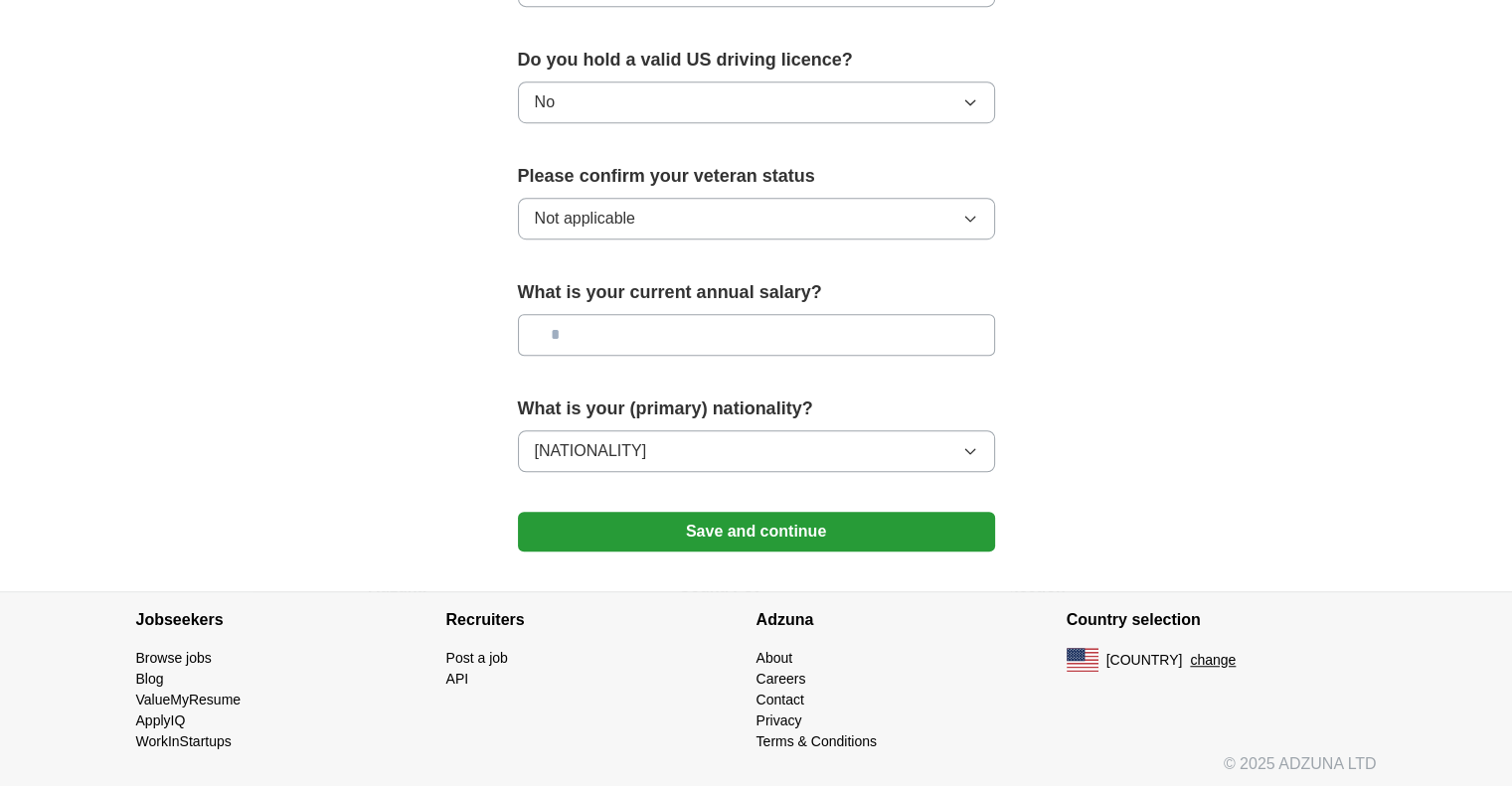 click on "Save and continue" at bounding box center [756, 532] 